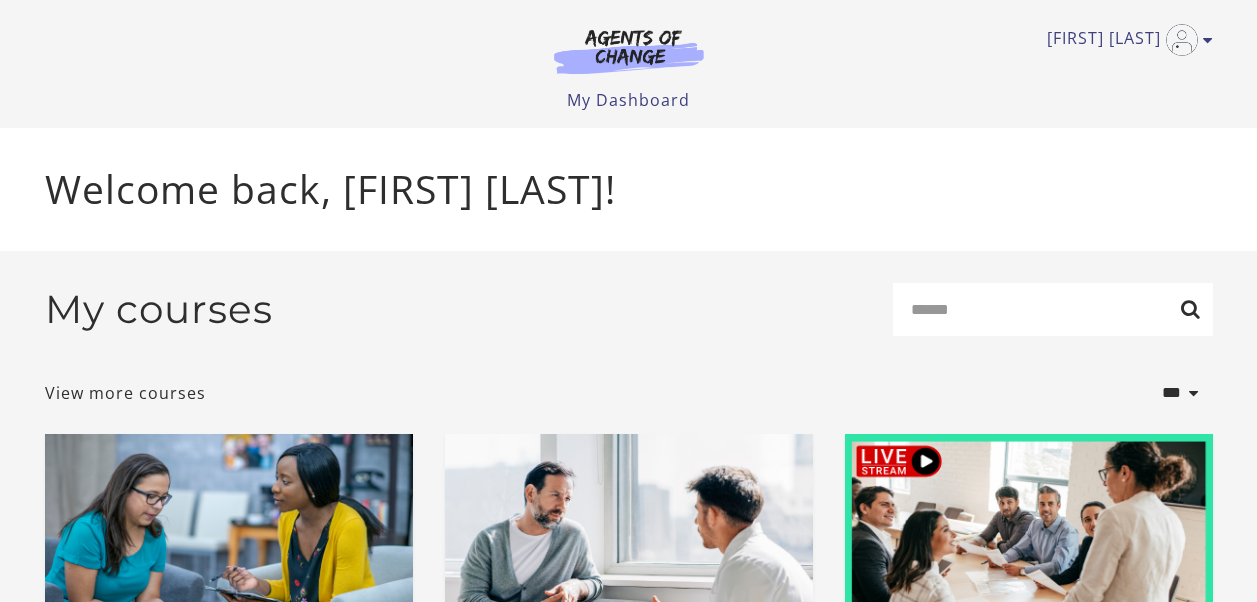 scroll, scrollTop: 0, scrollLeft: 0, axis: both 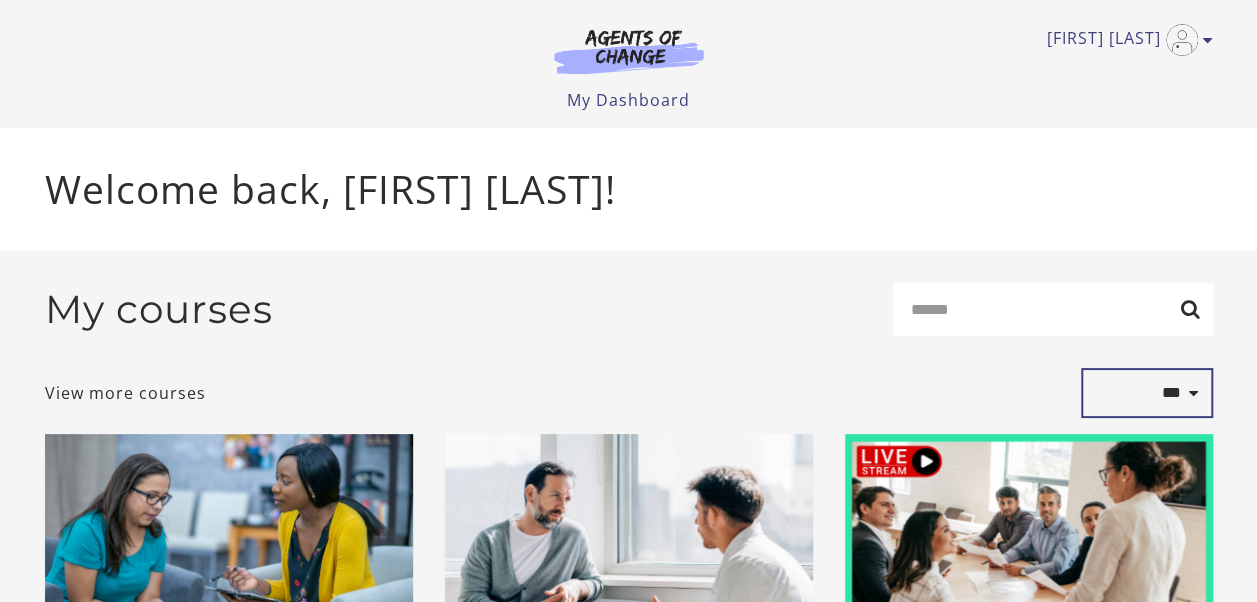 click on "**********" at bounding box center (1147, 393) 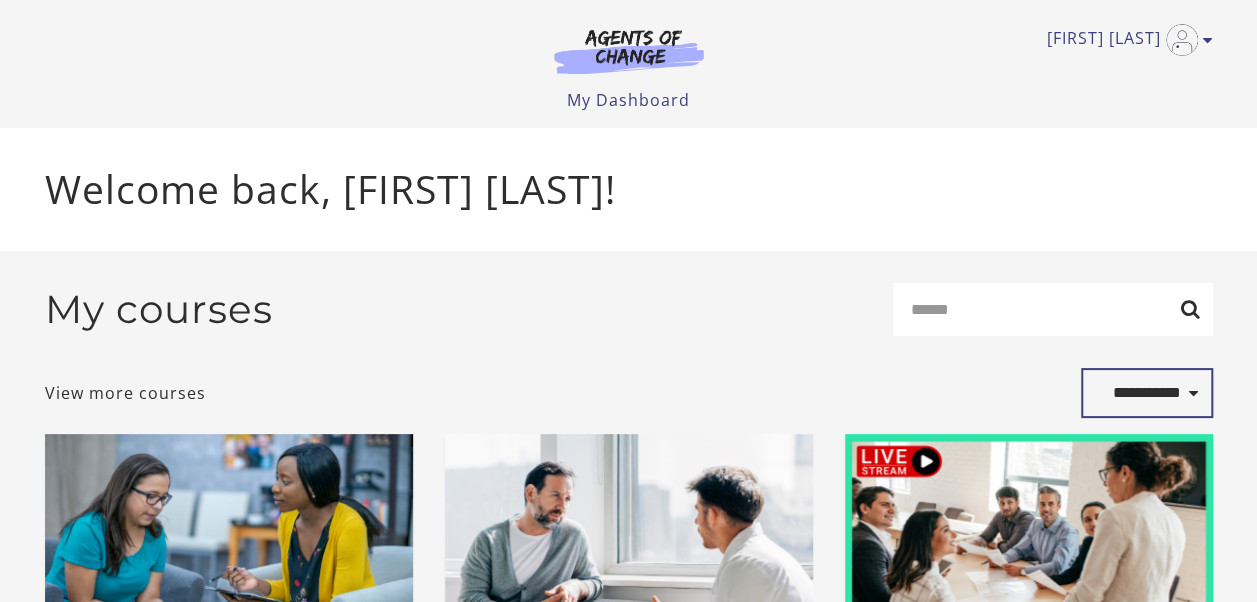 click on "**********" at bounding box center [1147, 393] 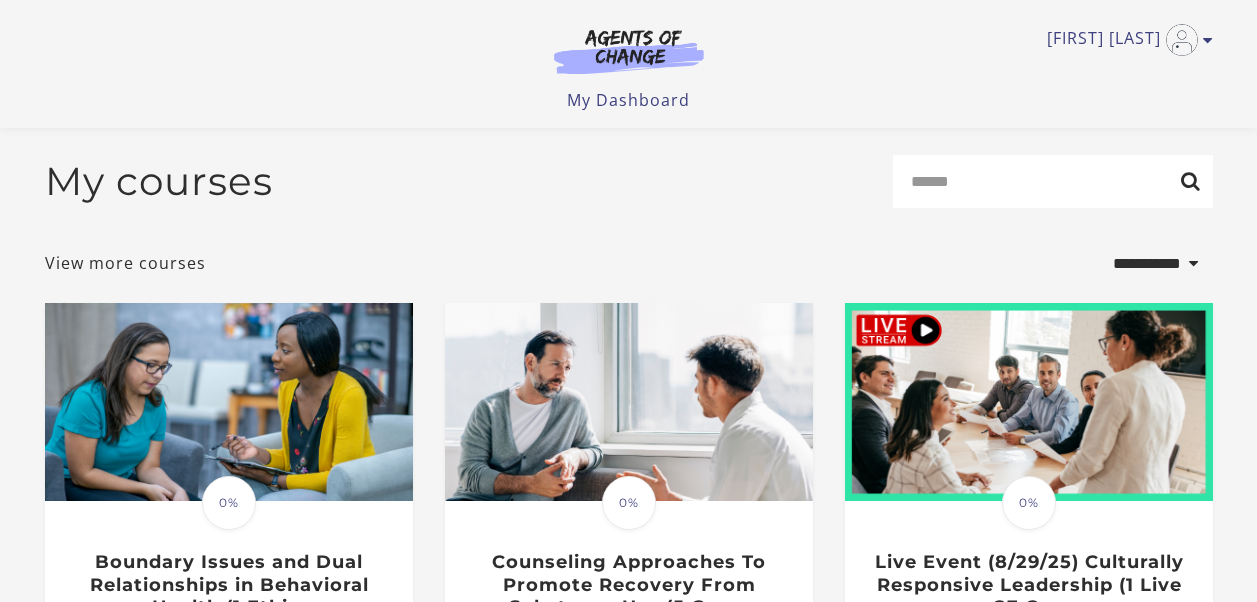 select on "**********" 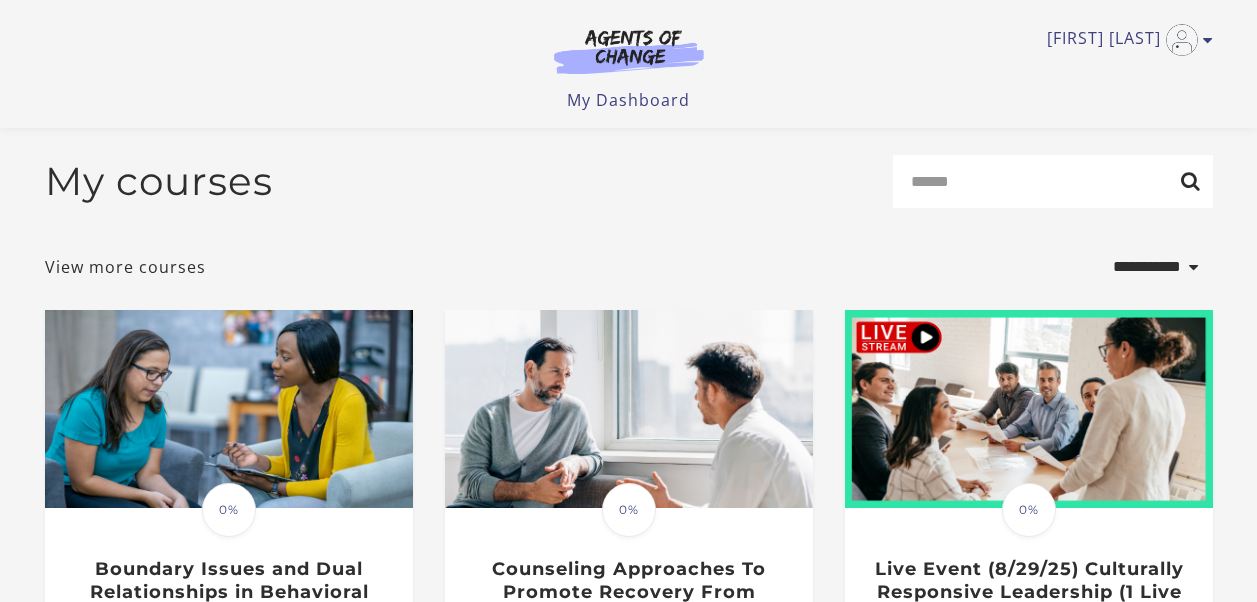 scroll, scrollTop: 183, scrollLeft: 0, axis: vertical 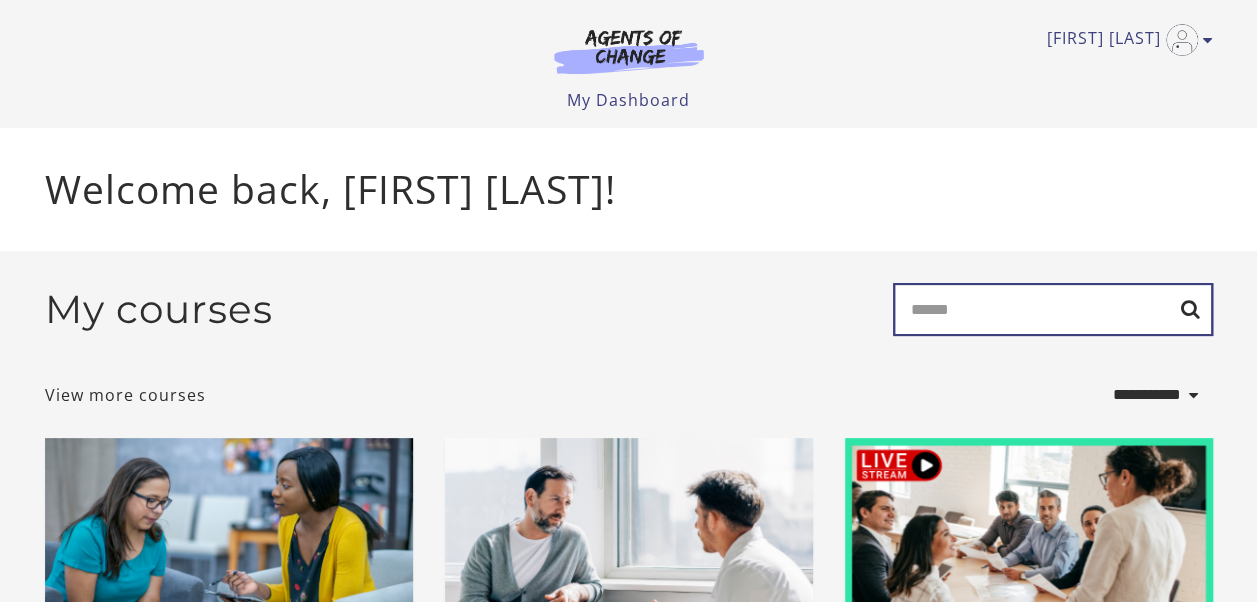 click on "Search" at bounding box center (1053, 309) 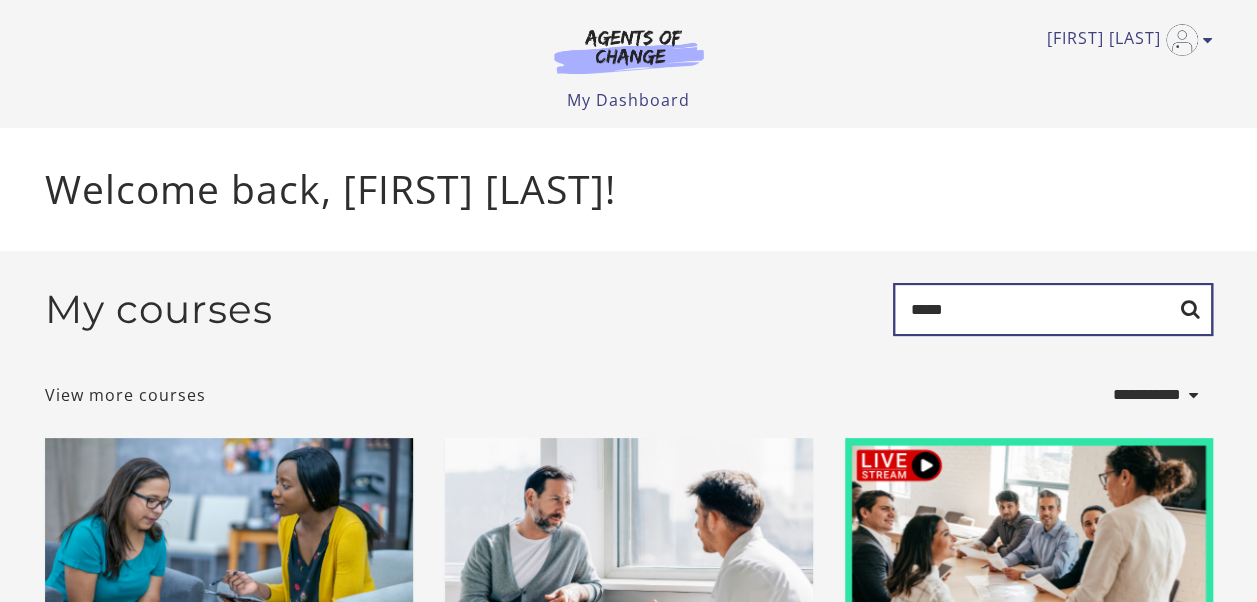 click on "*****" at bounding box center [1053, 309] 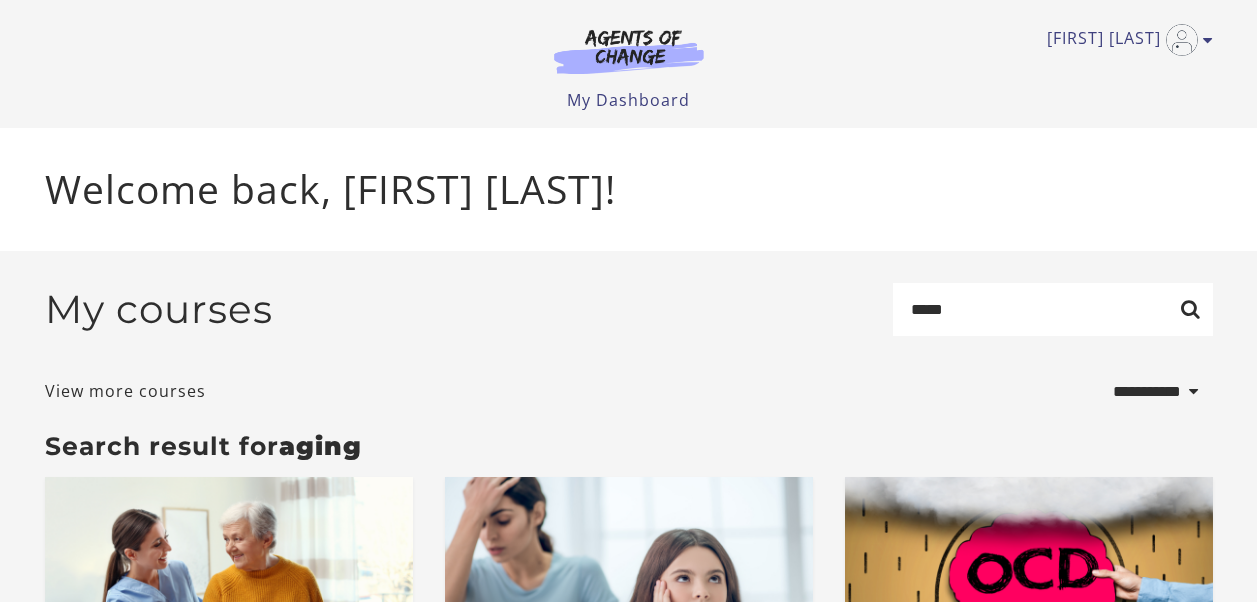 select on "**********" 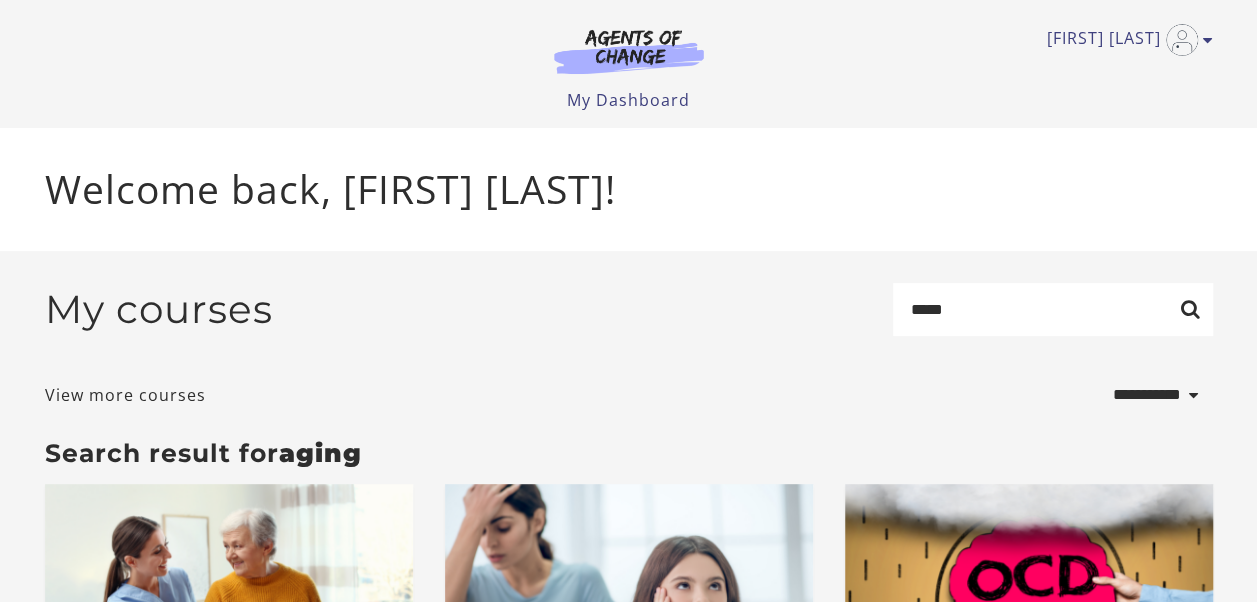 scroll, scrollTop: 0, scrollLeft: 0, axis: both 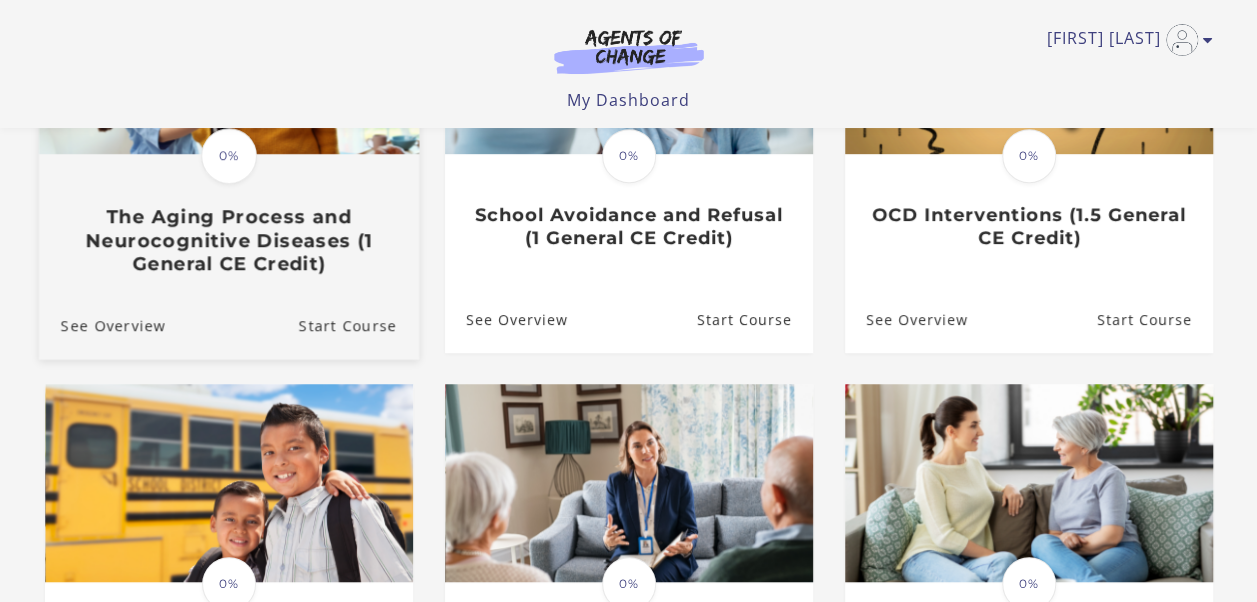 click on "The Aging Process and Neurocognitive Diseases (1 General CE Credit)" at bounding box center (228, 240) 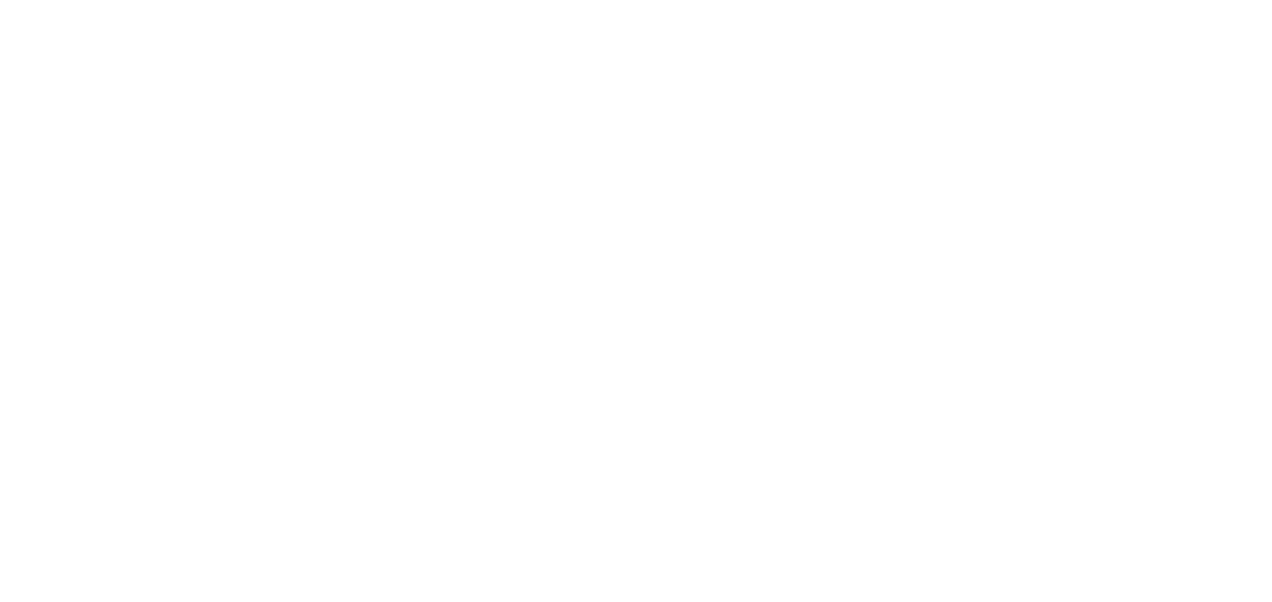 scroll, scrollTop: 0, scrollLeft: 0, axis: both 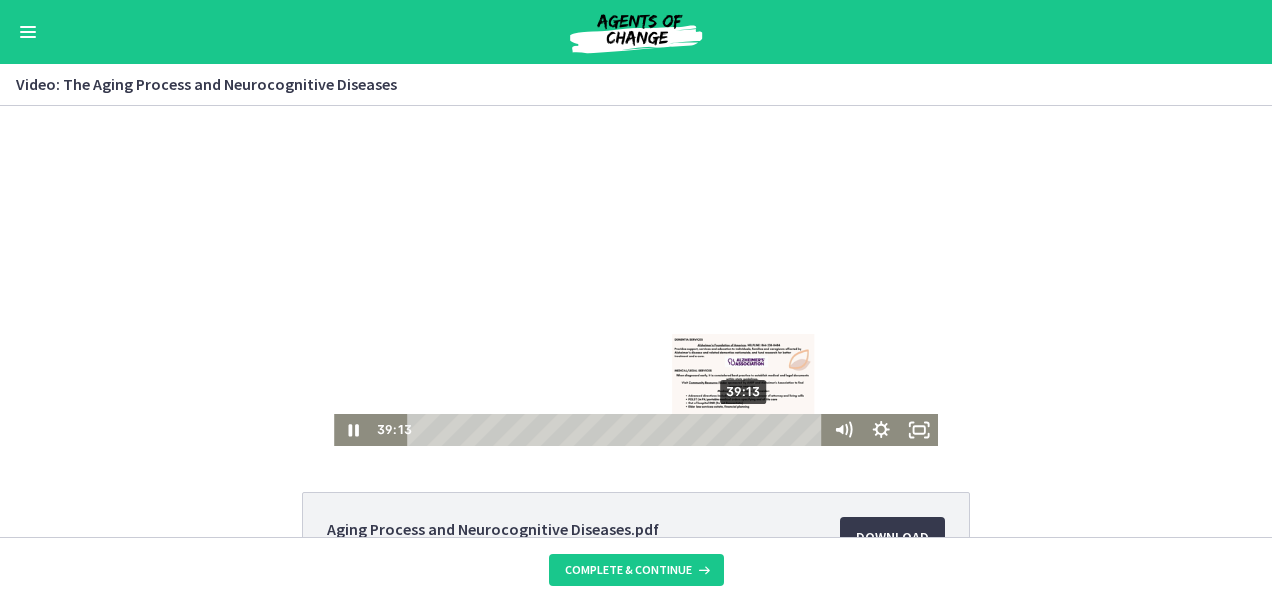 click on "39:13" at bounding box center [617, 430] 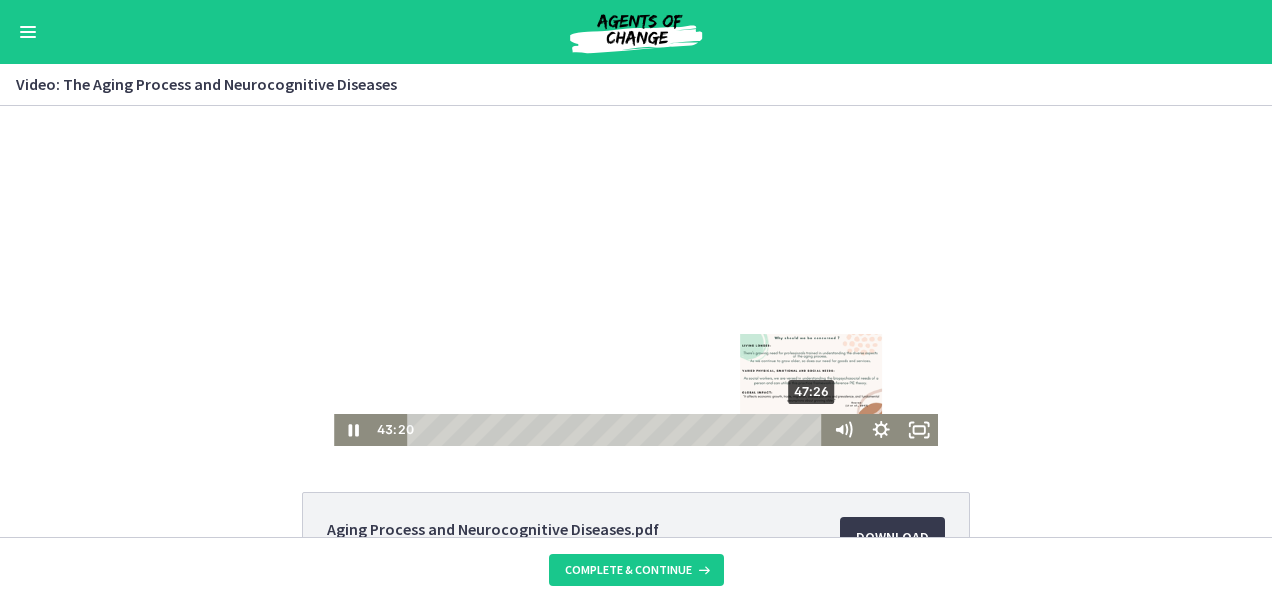 click on "47:26" at bounding box center (617, 430) 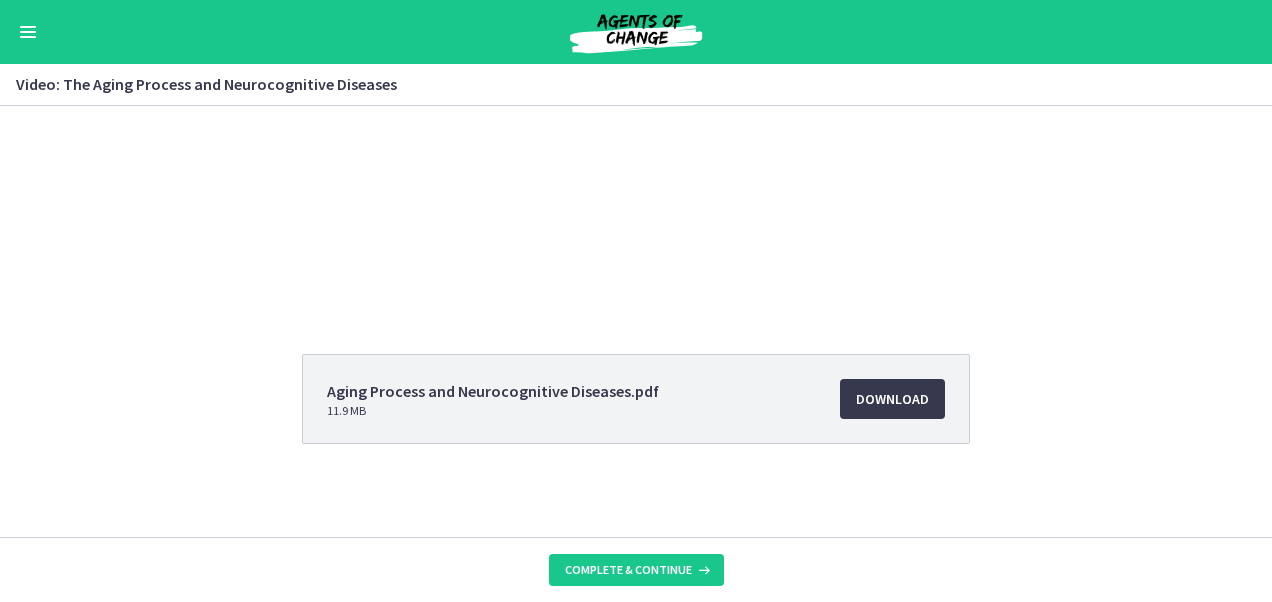 scroll, scrollTop: 140, scrollLeft: 0, axis: vertical 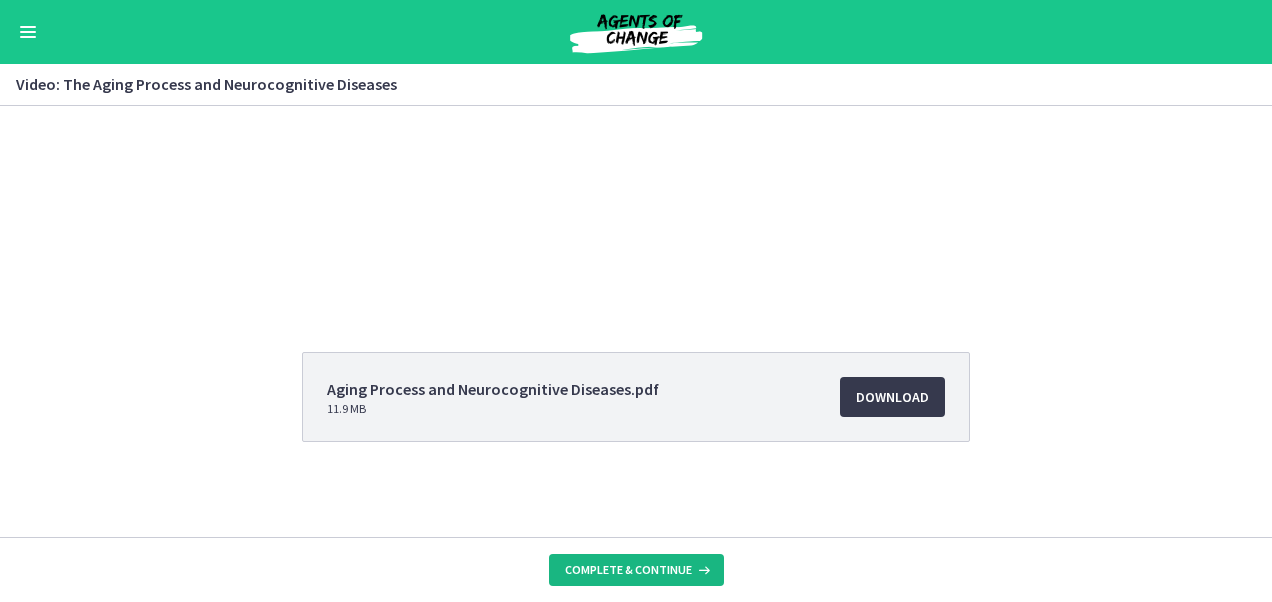 click on "Complete & continue" at bounding box center (628, 570) 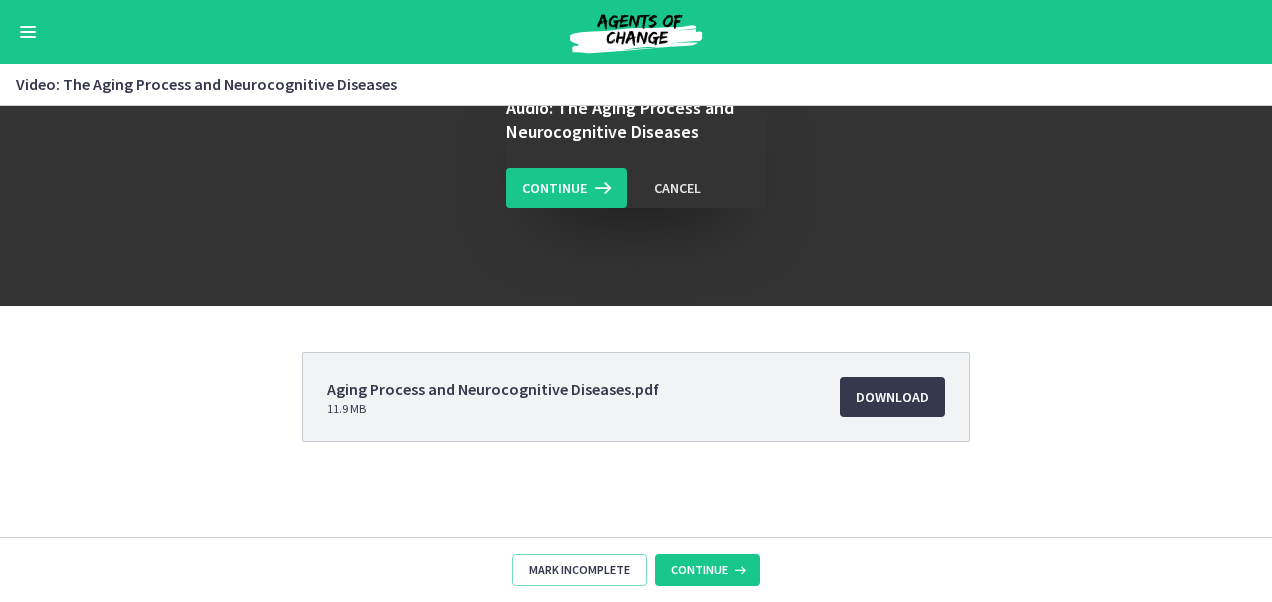 scroll, scrollTop: 0, scrollLeft: 0, axis: both 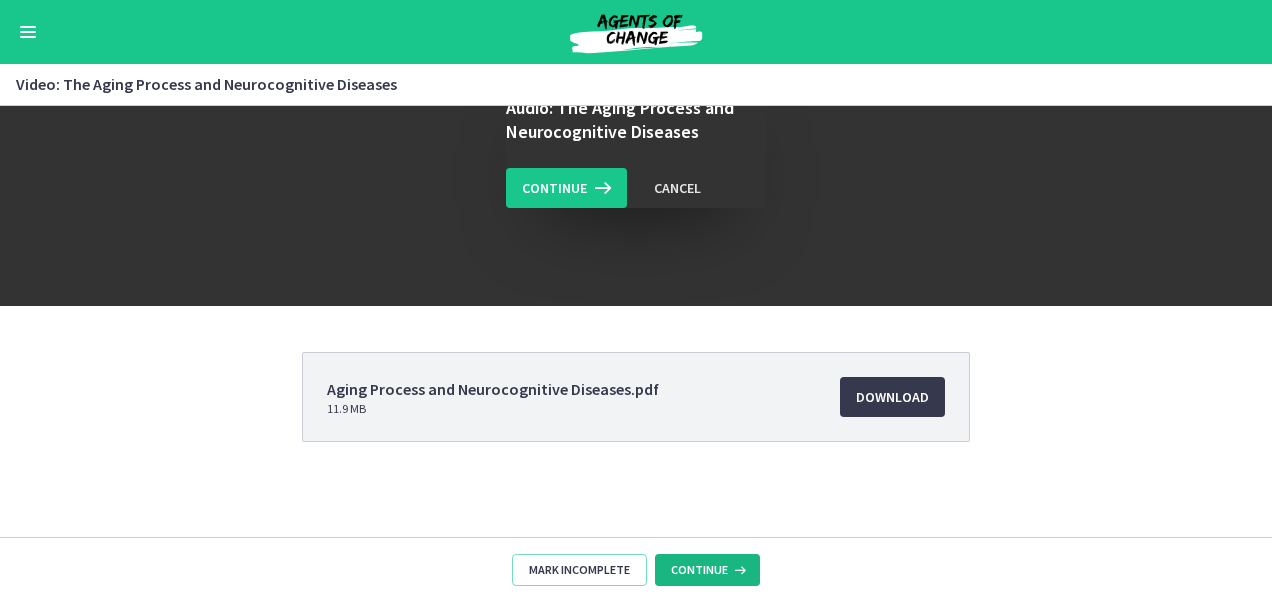 click on "Continue" at bounding box center [699, 570] 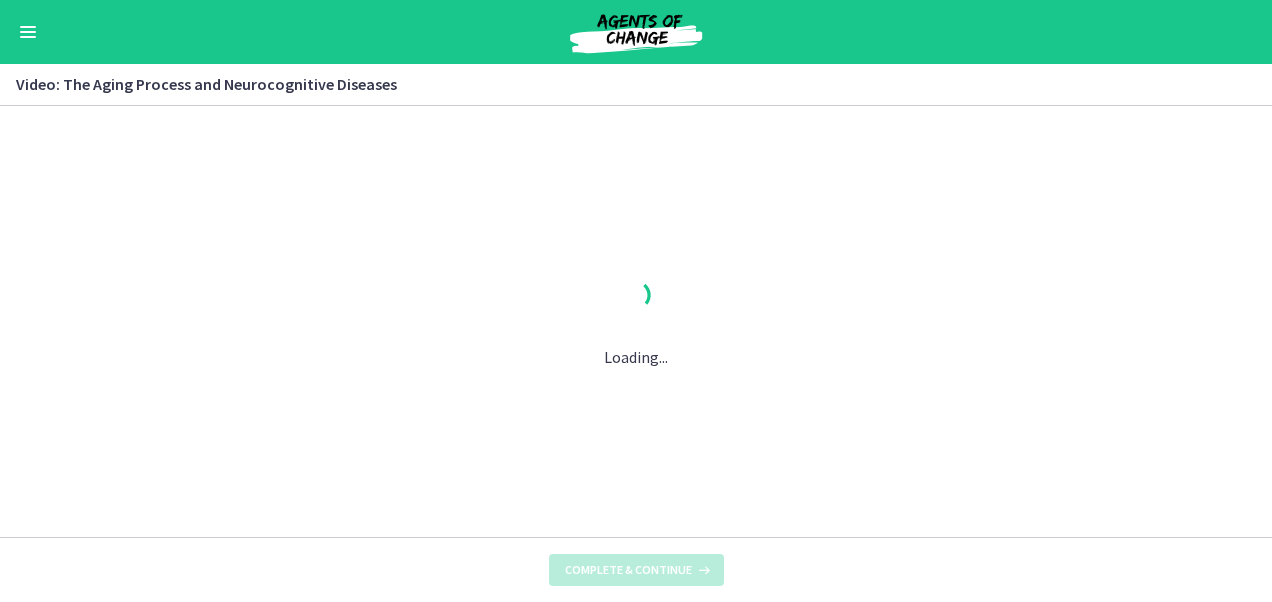 scroll, scrollTop: 0, scrollLeft: 0, axis: both 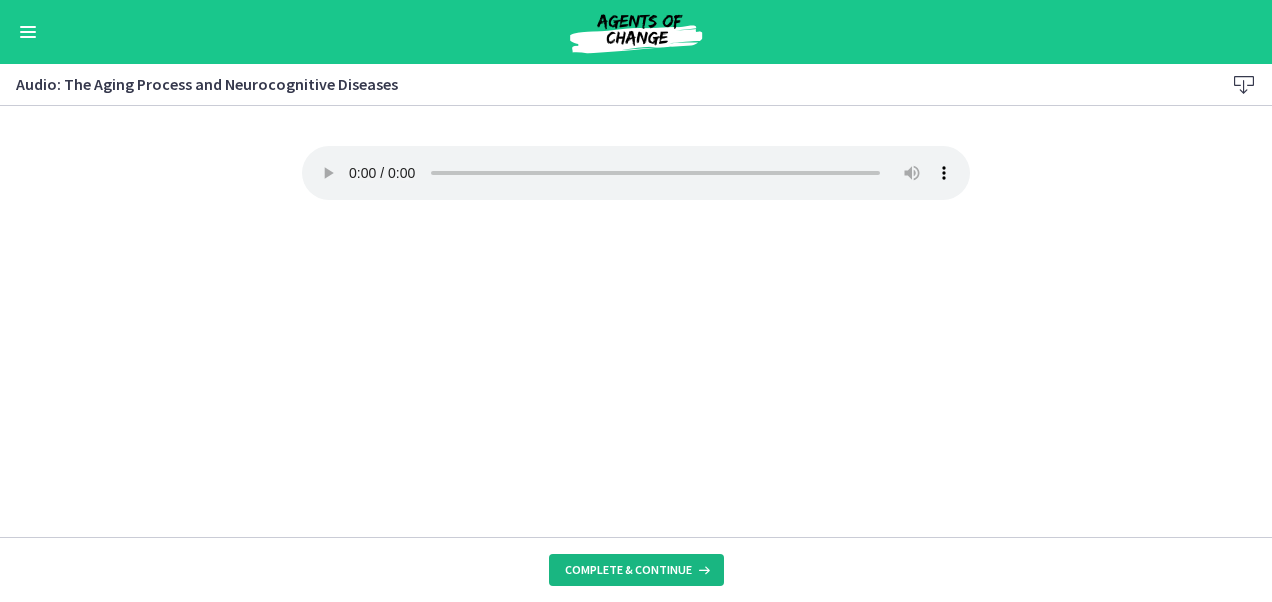 click on "Complete & continue" at bounding box center [628, 570] 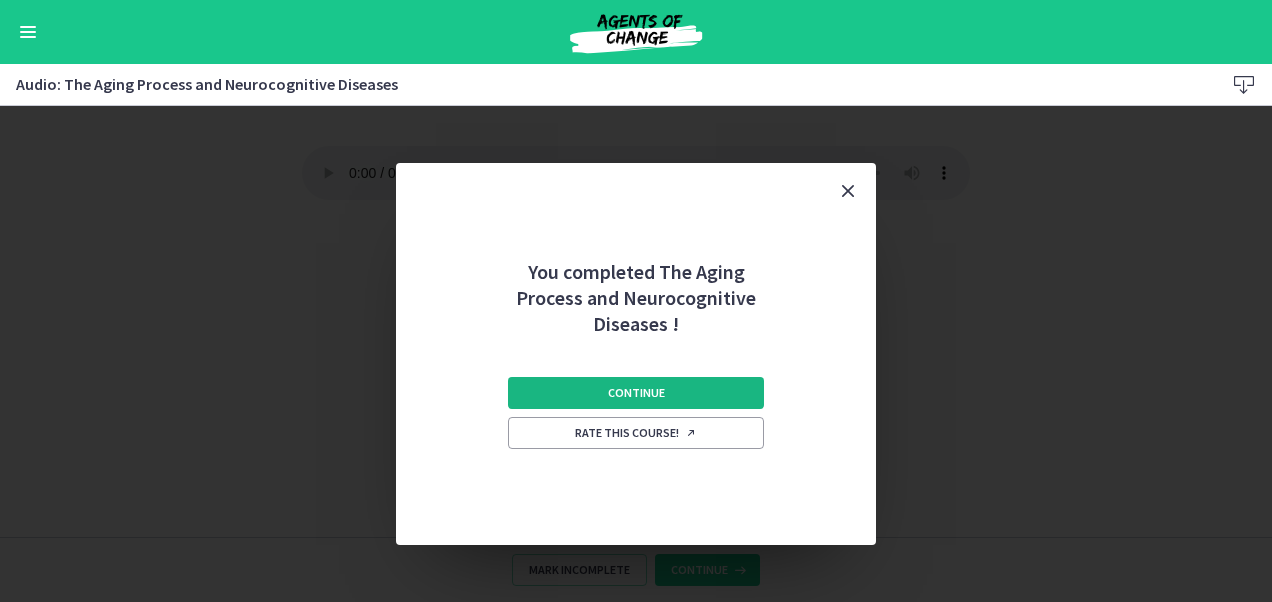 click on "Continue" at bounding box center (636, 393) 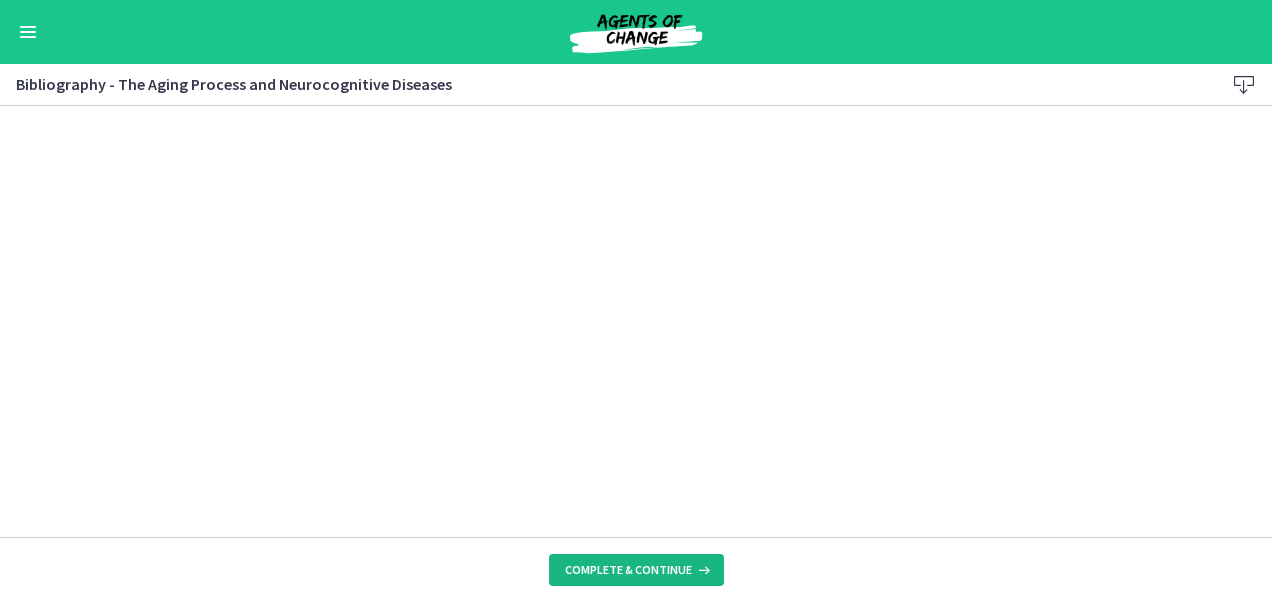 click on "Complete & continue" at bounding box center (628, 570) 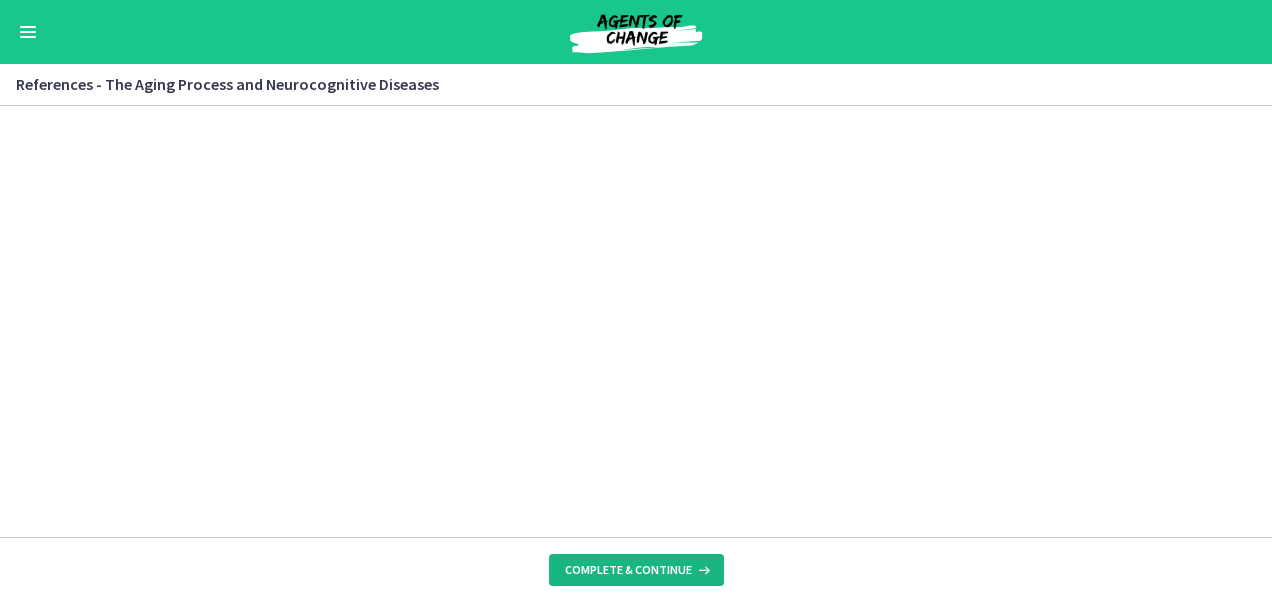 scroll, scrollTop: 0, scrollLeft: 0, axis: both 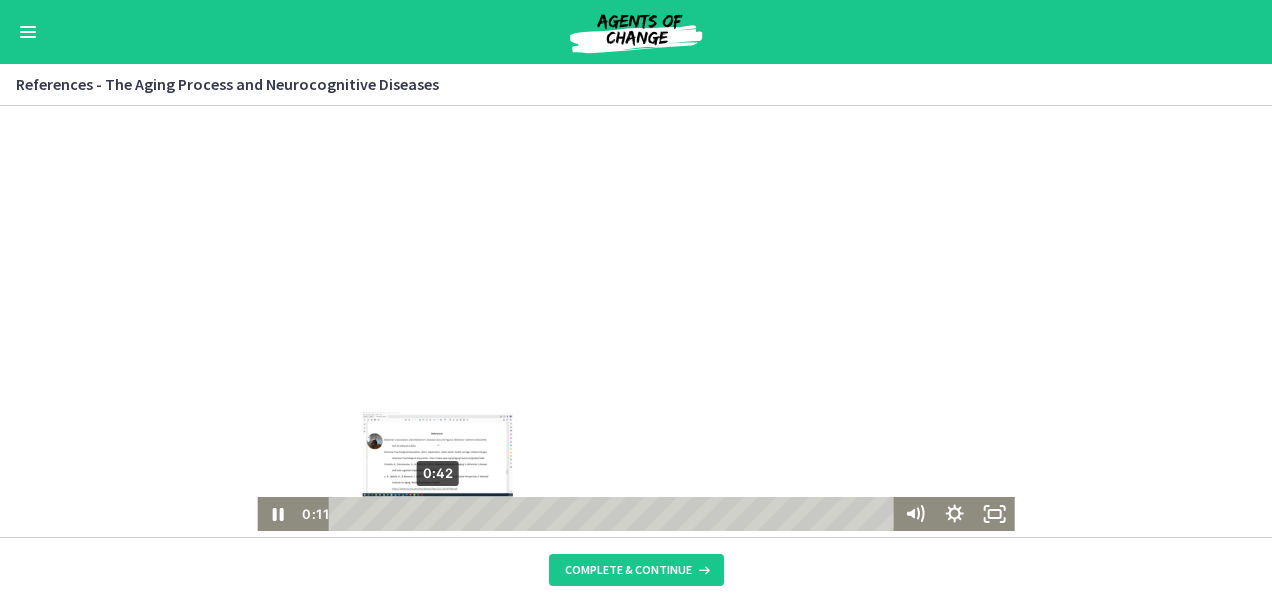click on "0:42" at bounding box center (614, 514) 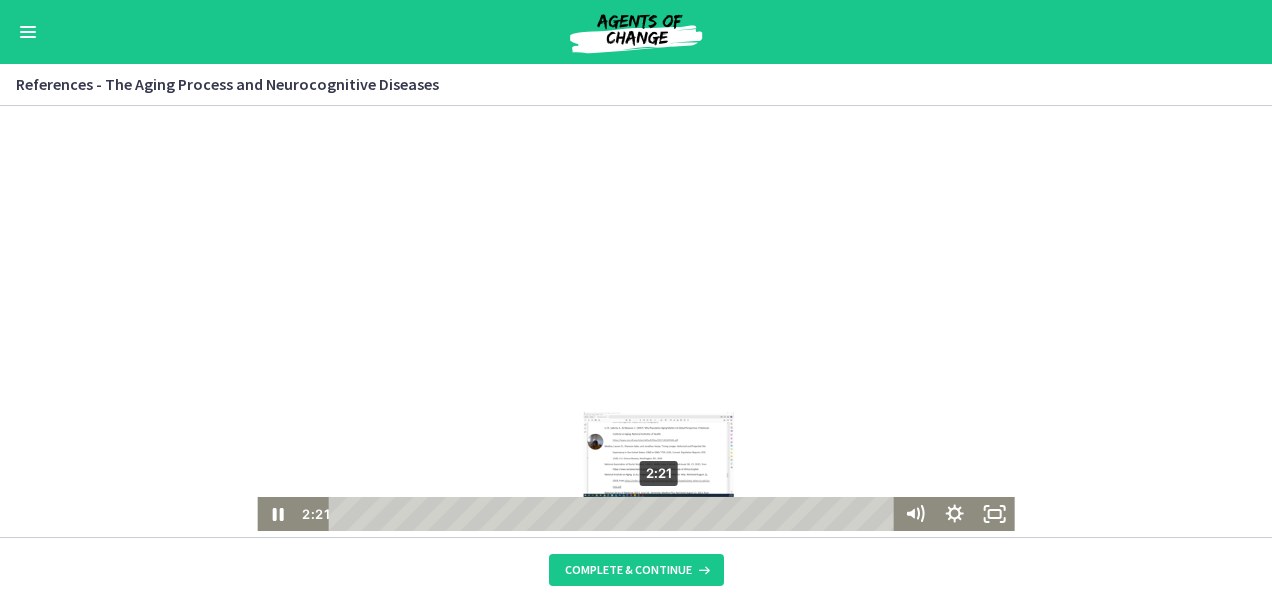 click on "2:21" at bounding box center (614, 514) 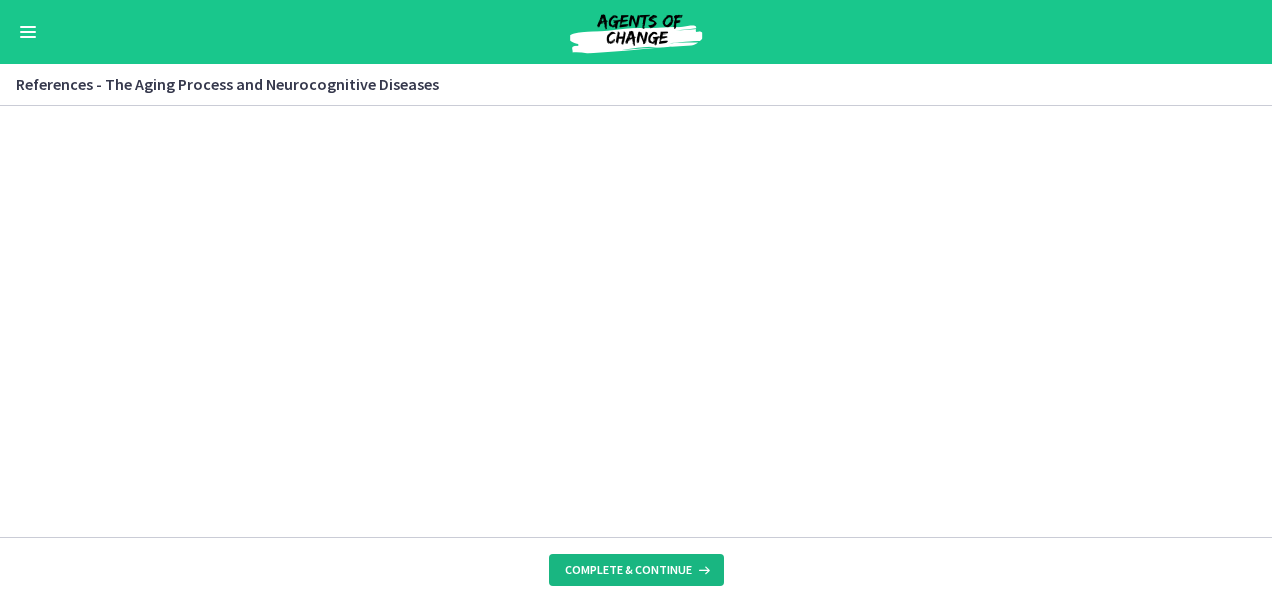click on "Complete & continue" at bounding box center (628, 570) 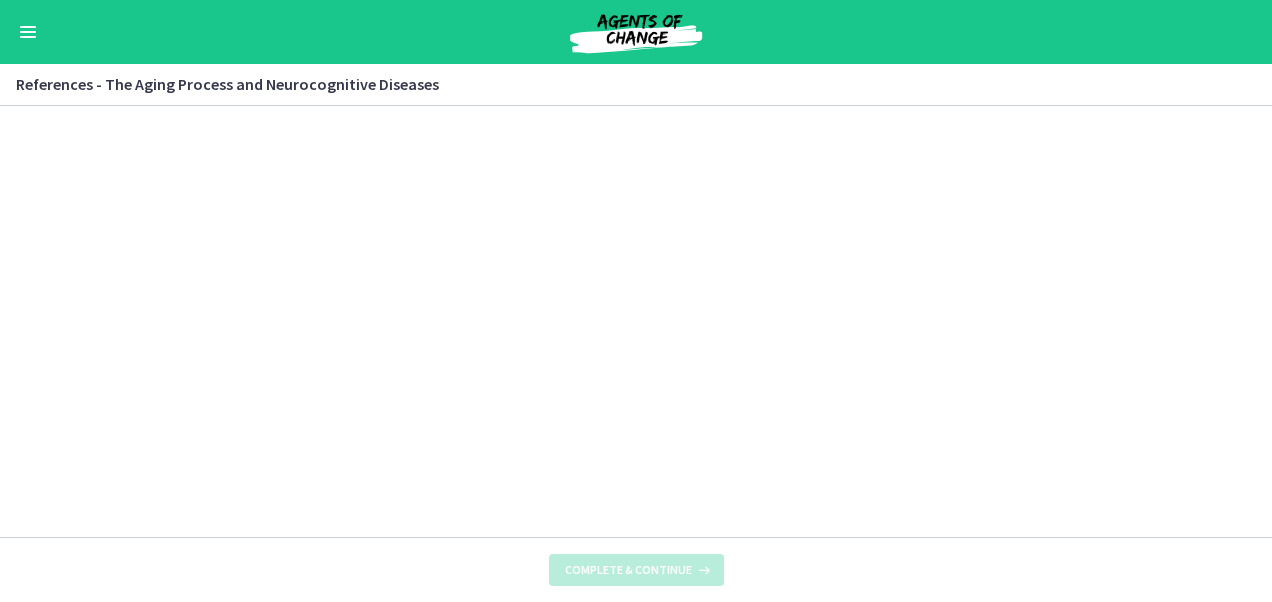 scroll, scrollTop: 0, scrollLeft: 0, axis: both 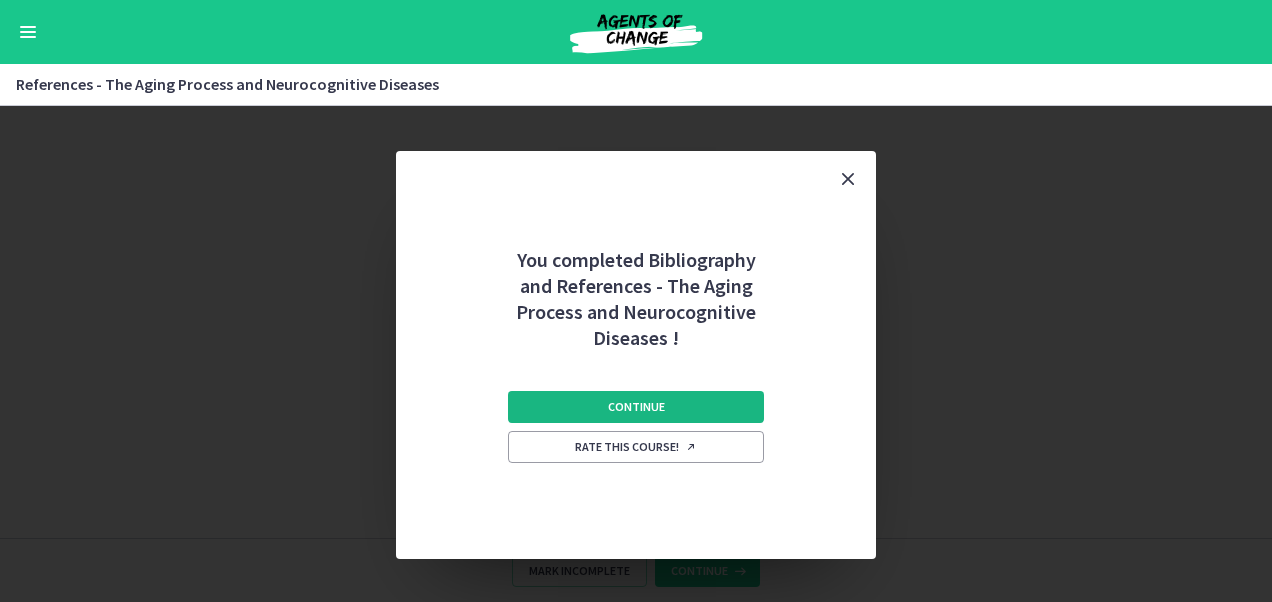 click on "Continue" at bounding box center (636, 407) 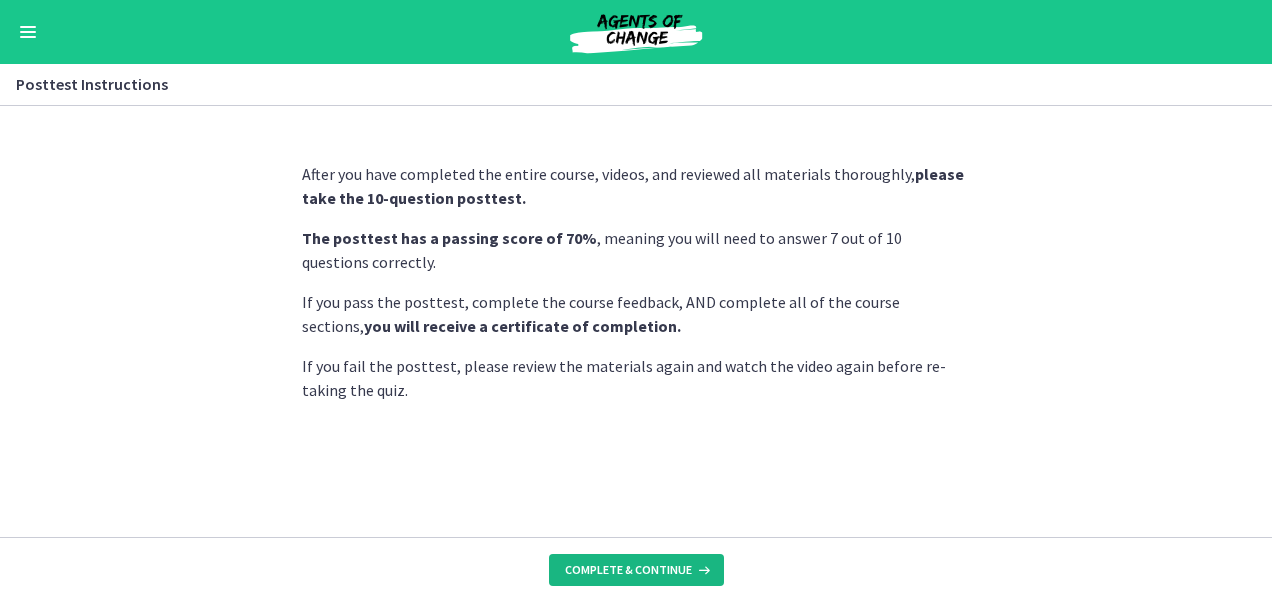 click on "Complete & continue" at bounding box center (628, 570) 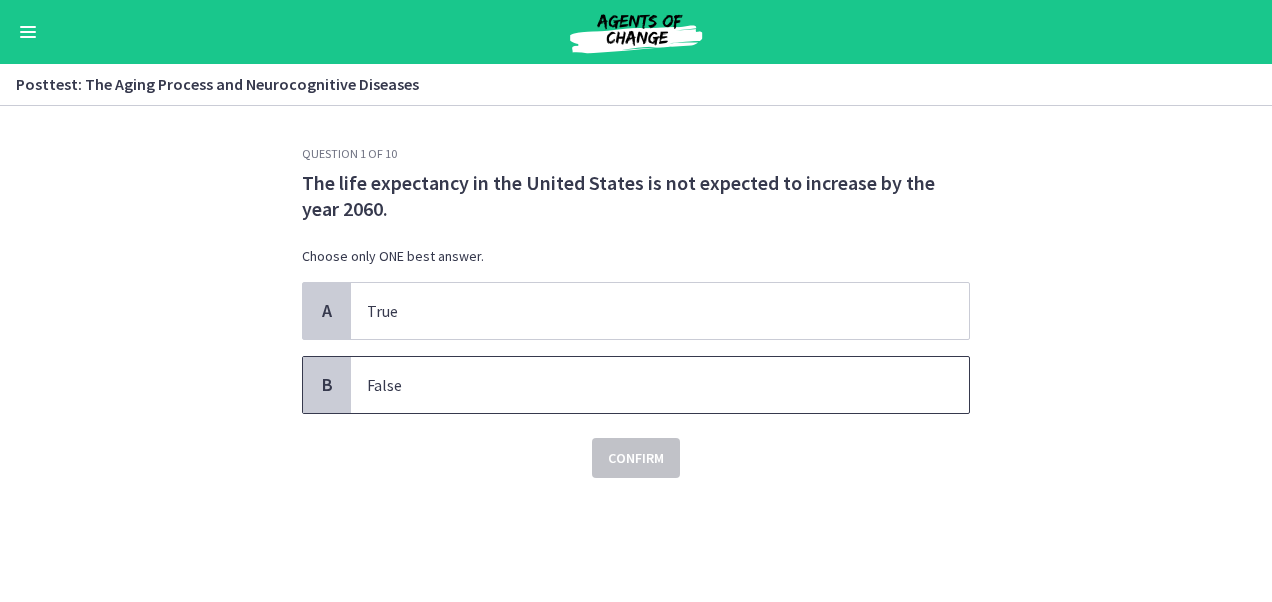 click on "False" at bounding box center [640, 385] 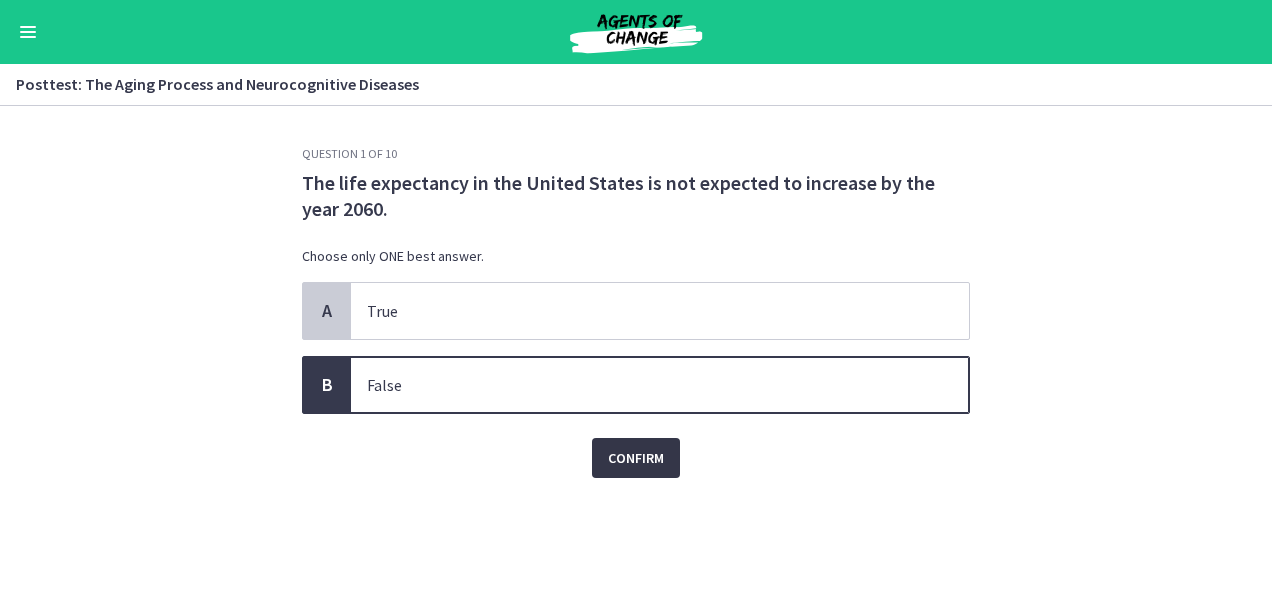 click on "Confirm" at bounding box center (636, 458) 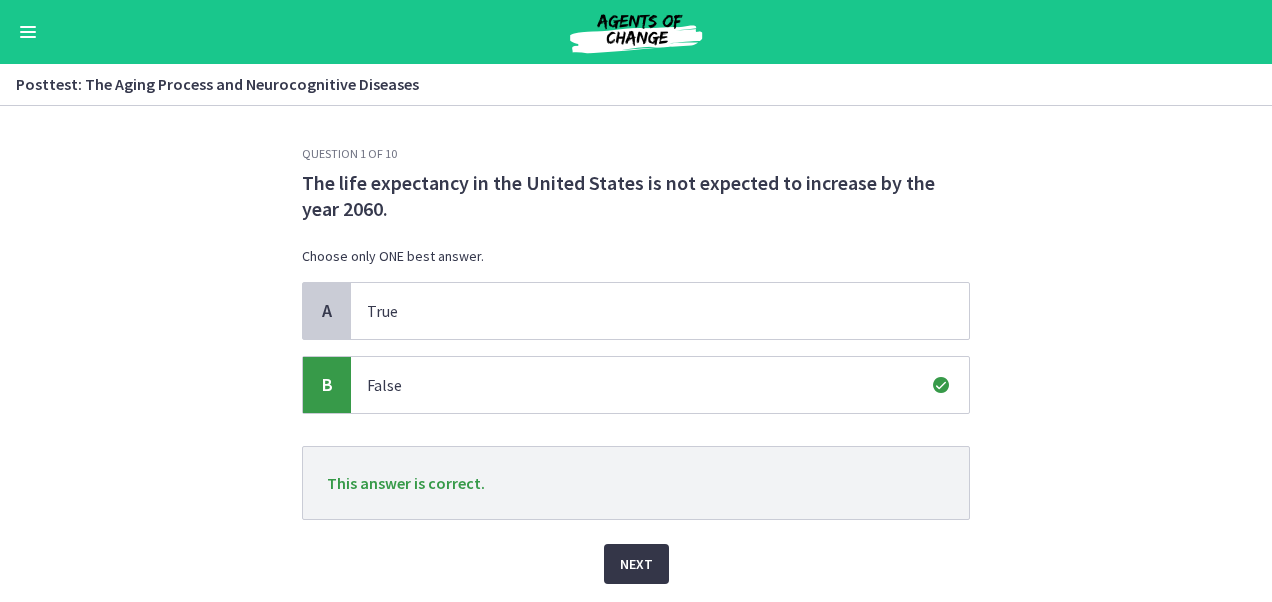click on "Next" at bounding box center [636, 564] 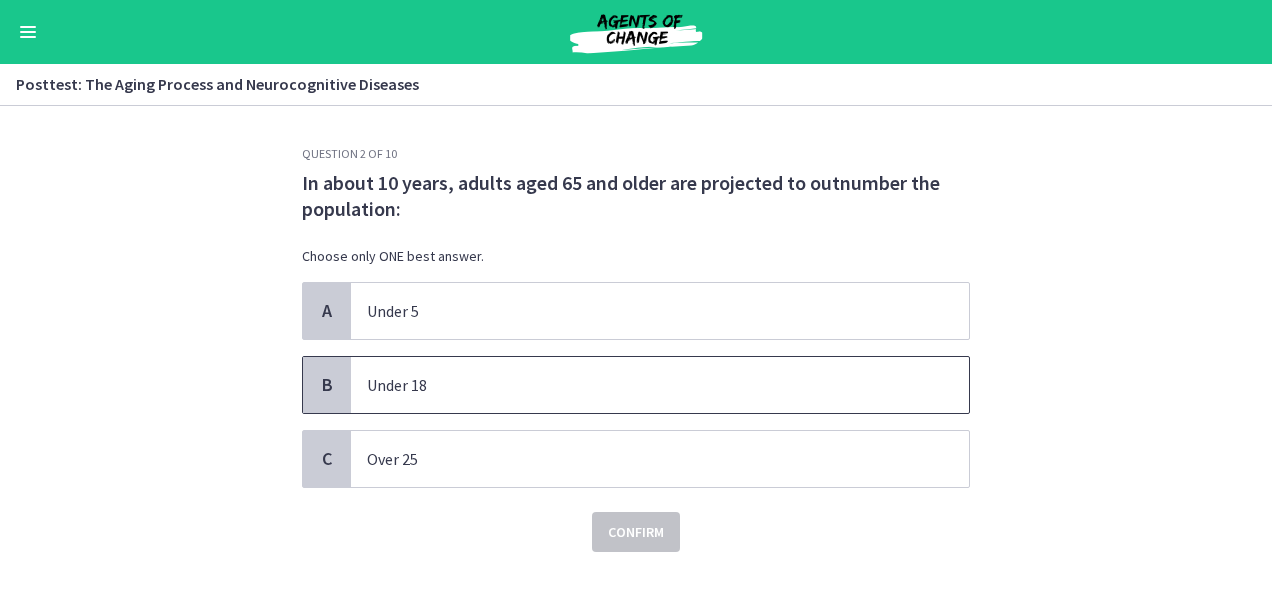 click on "Under 18" at bounding box center (660, 385) 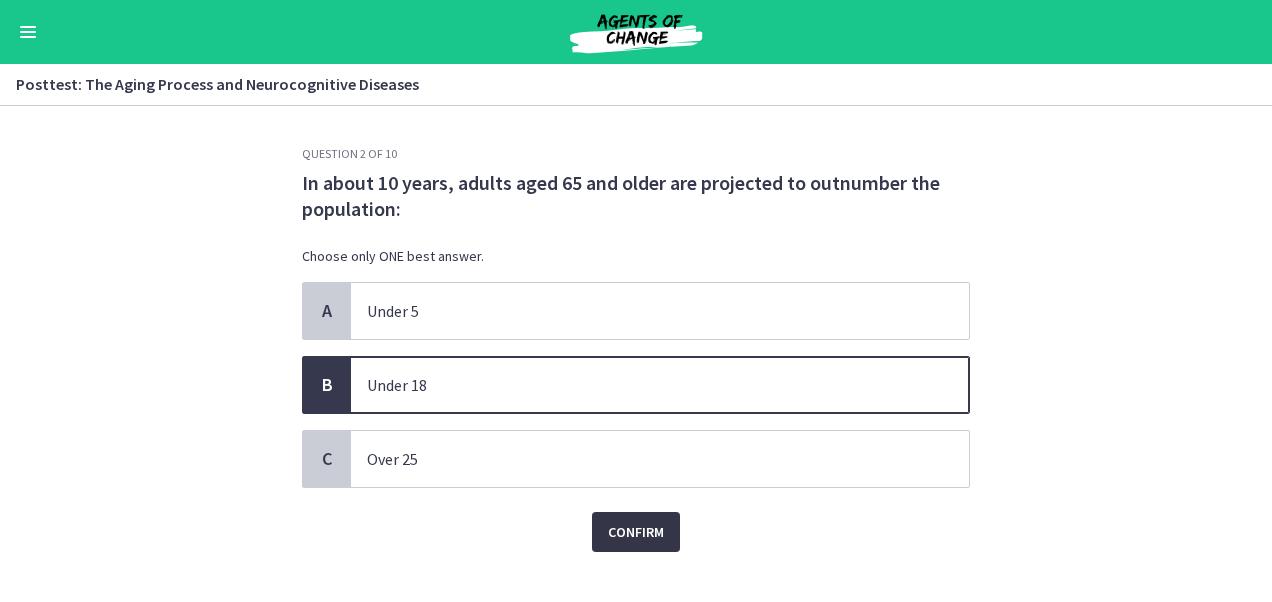click on "Confirm" at bounding box center (636, 532) 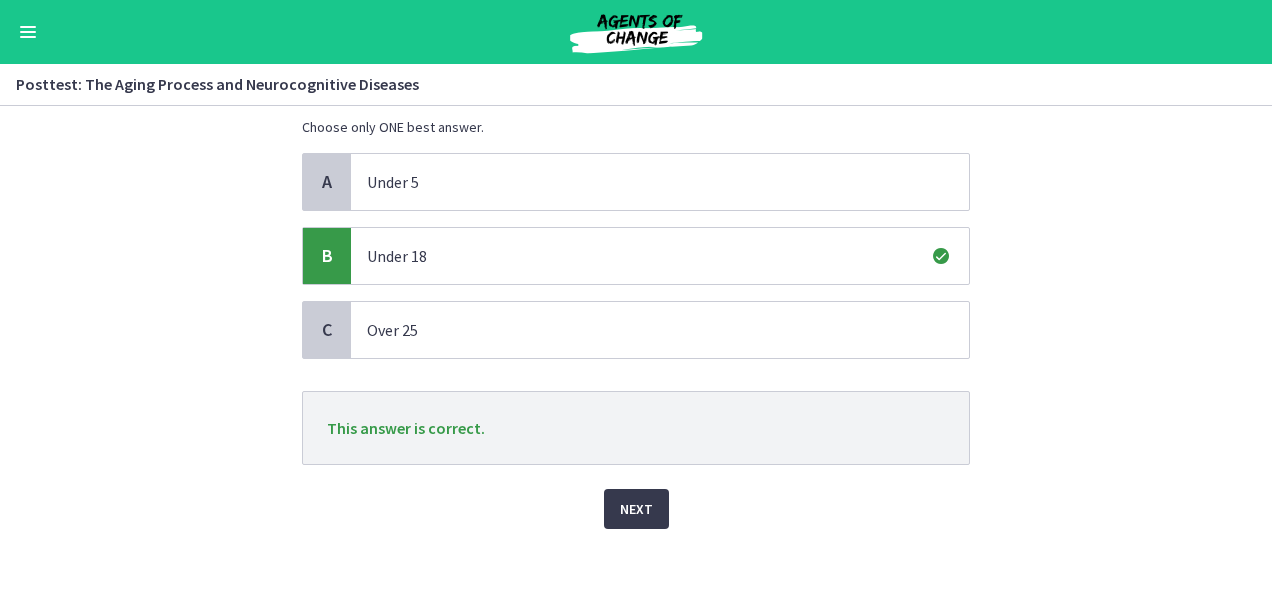 scroll, scrollTop: 133, scrollLeft: 0, axis: vertical 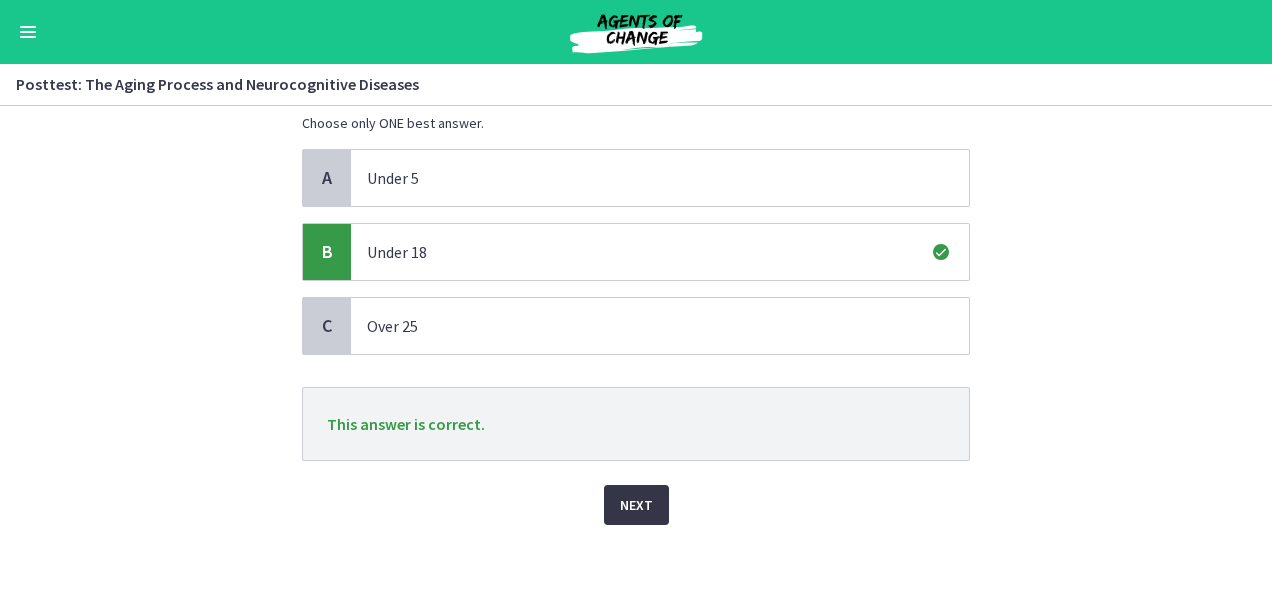 click on "Next" at bounding box center (636, 505) 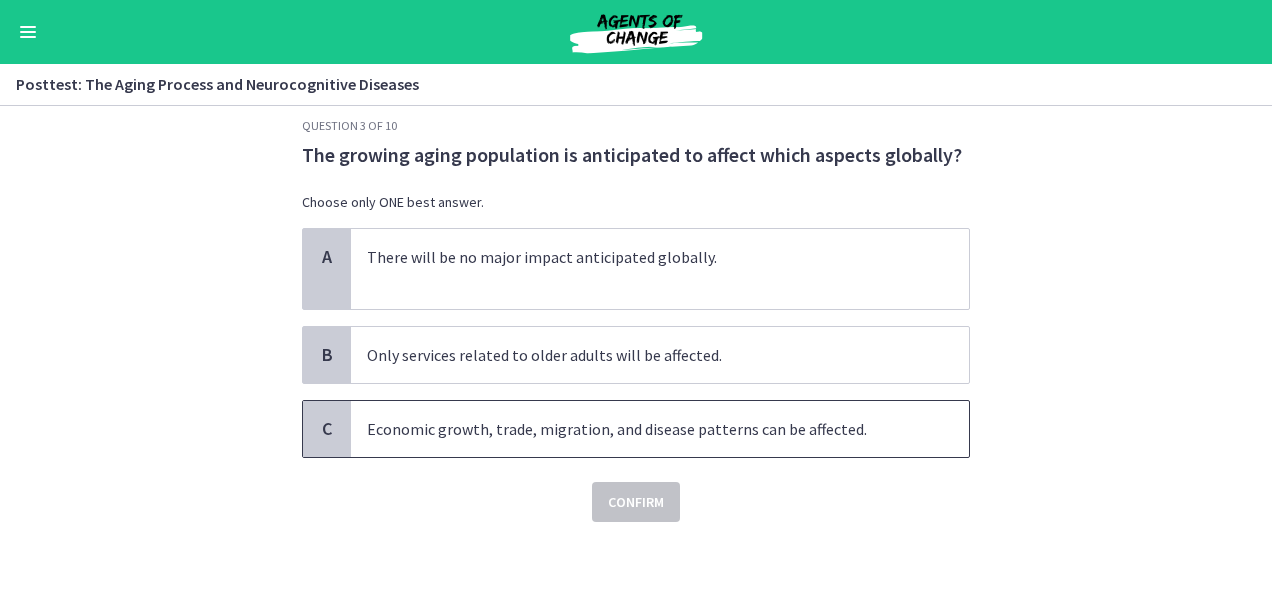 scroll, scrollTop: 0, scrollLeft: 0, axis: both 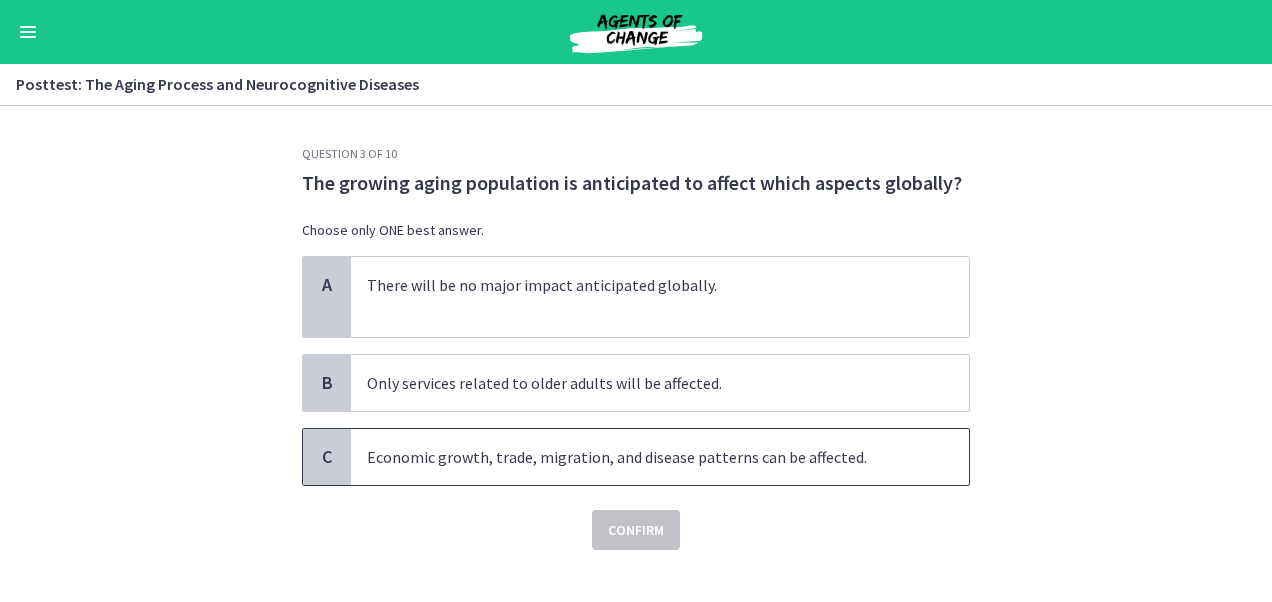 click on "Economic growth, trade, migration, and disease patterns can be affected." at bounding box center [640, 457] 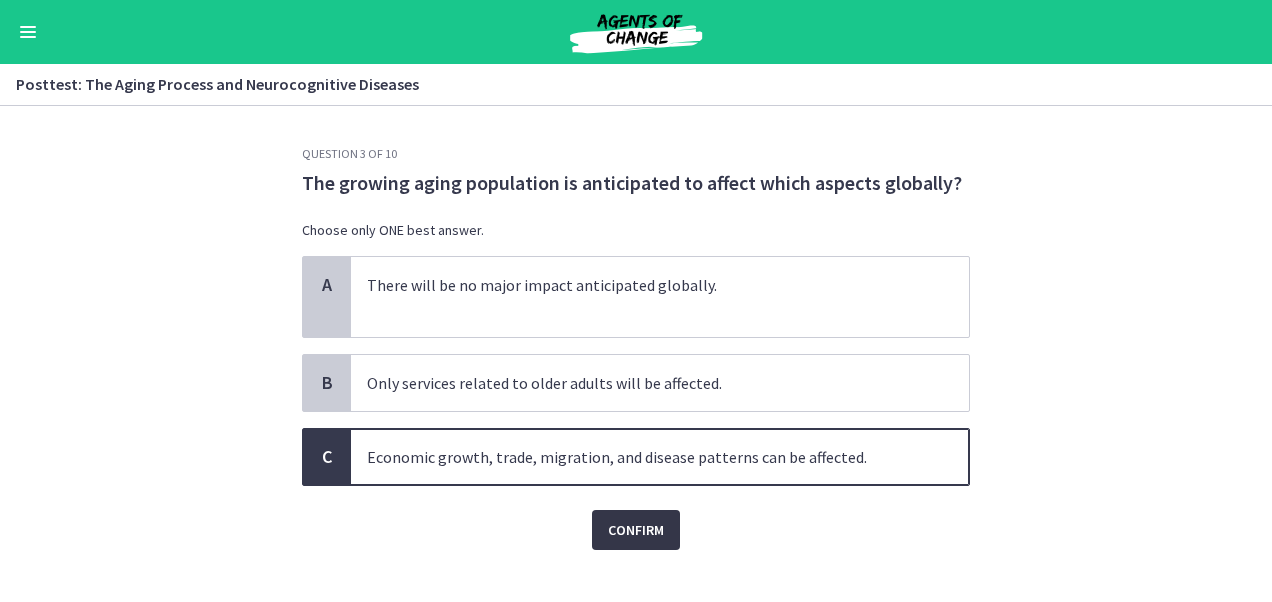 click on "Confirm" at bounding box center (636, 530) 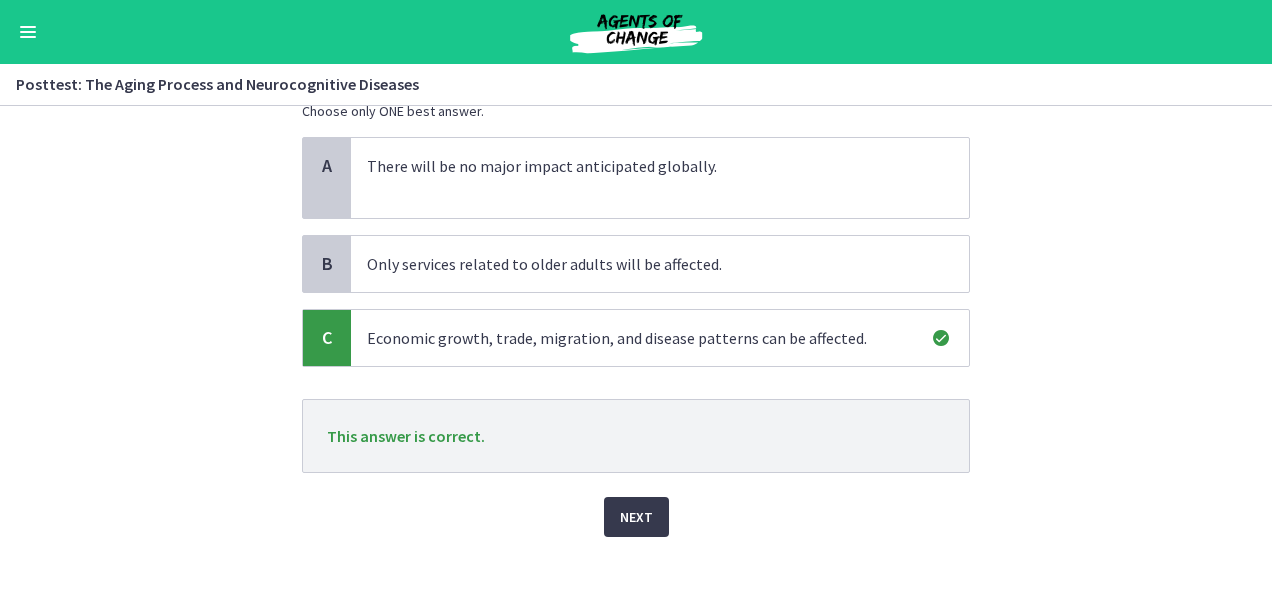 scroll, scrollTop: 131, scrollLeft: 0, axis: vertical 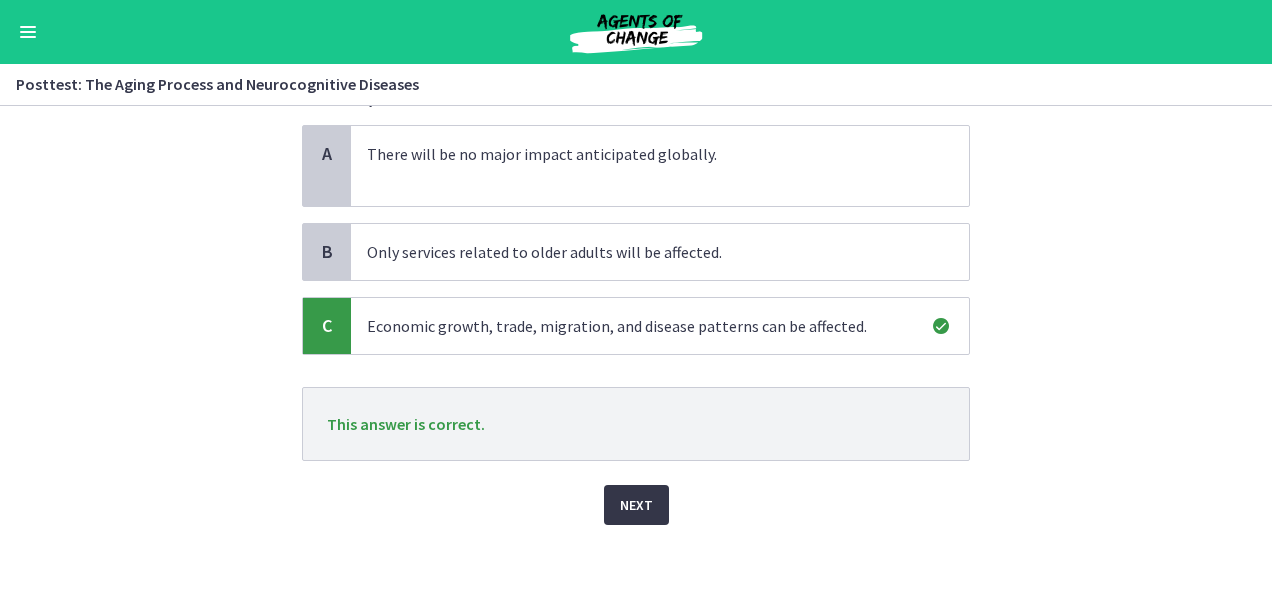 click on "Next" at bounding box center (636, 505) 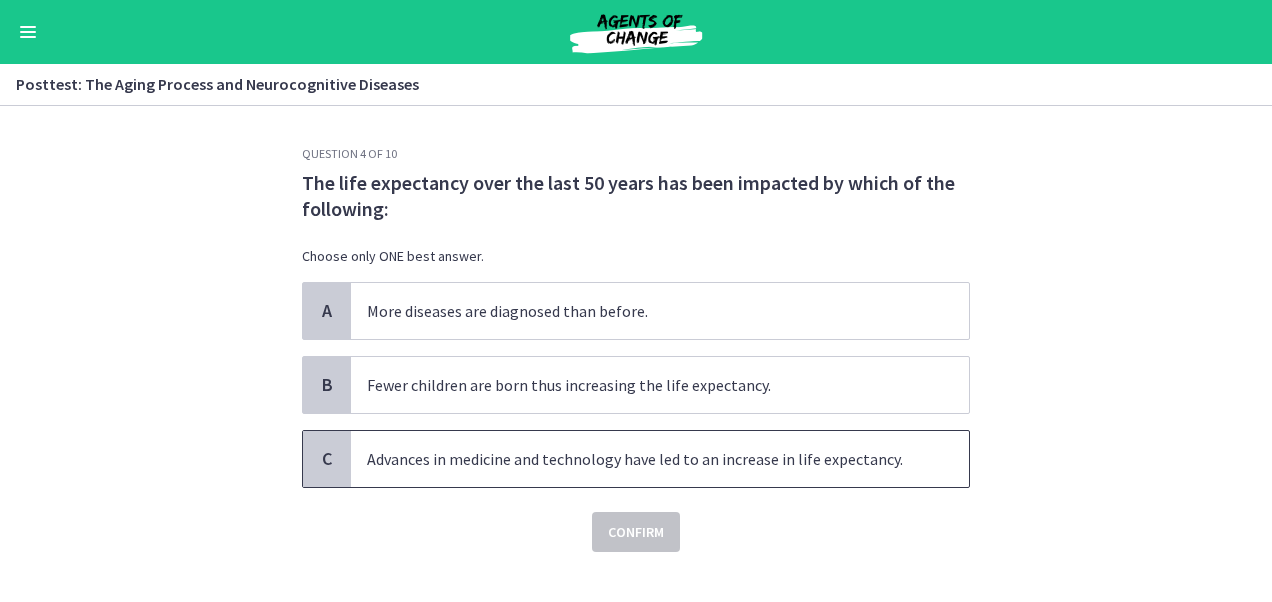 click on "Advances in medicine and technology have led to an increase in life expectancy." at bounding box center [640, 459] 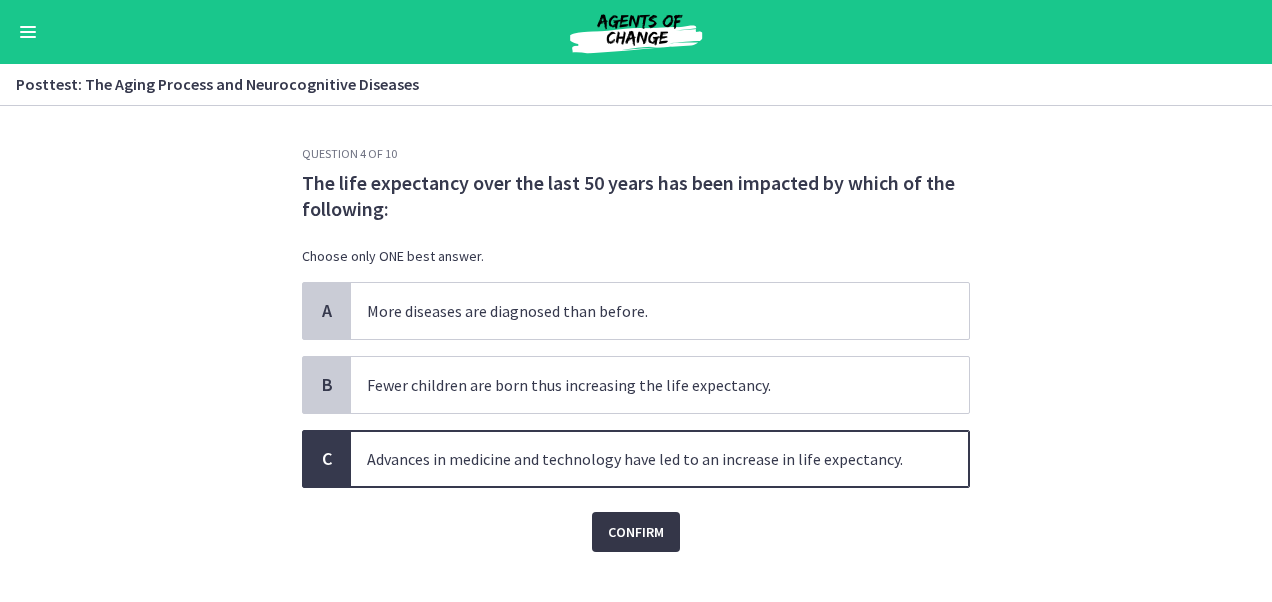 click on "Confirm" at bounding box center [636, 532] 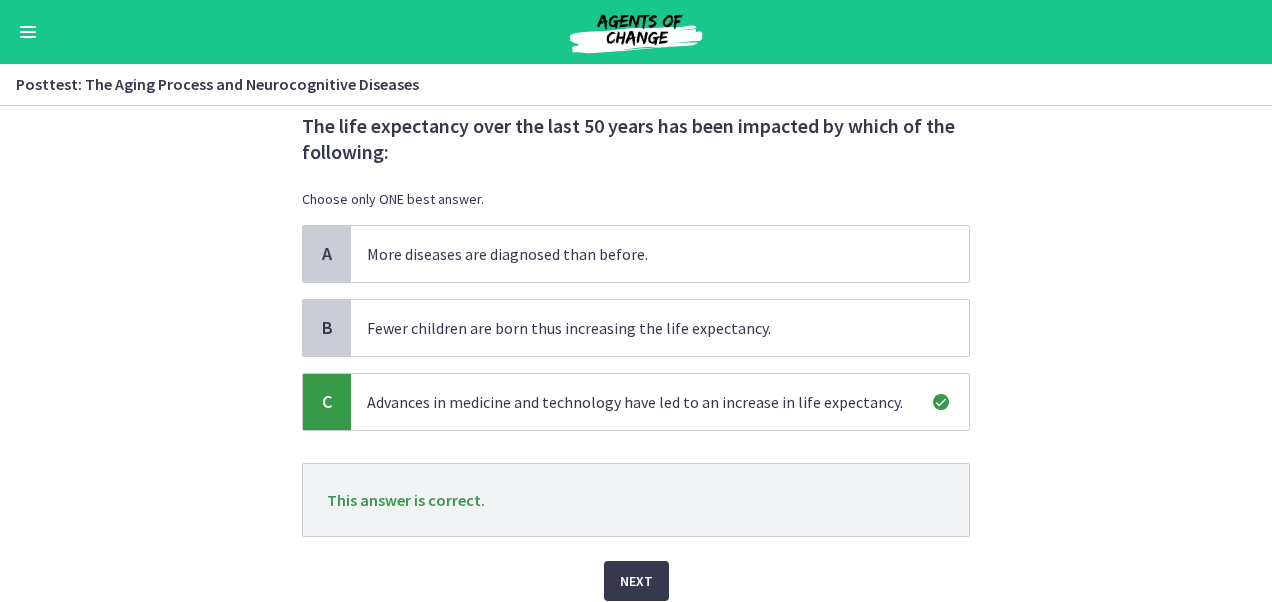 scroll, scrollTop: 133, scrollLeft: 0, axis: vertical 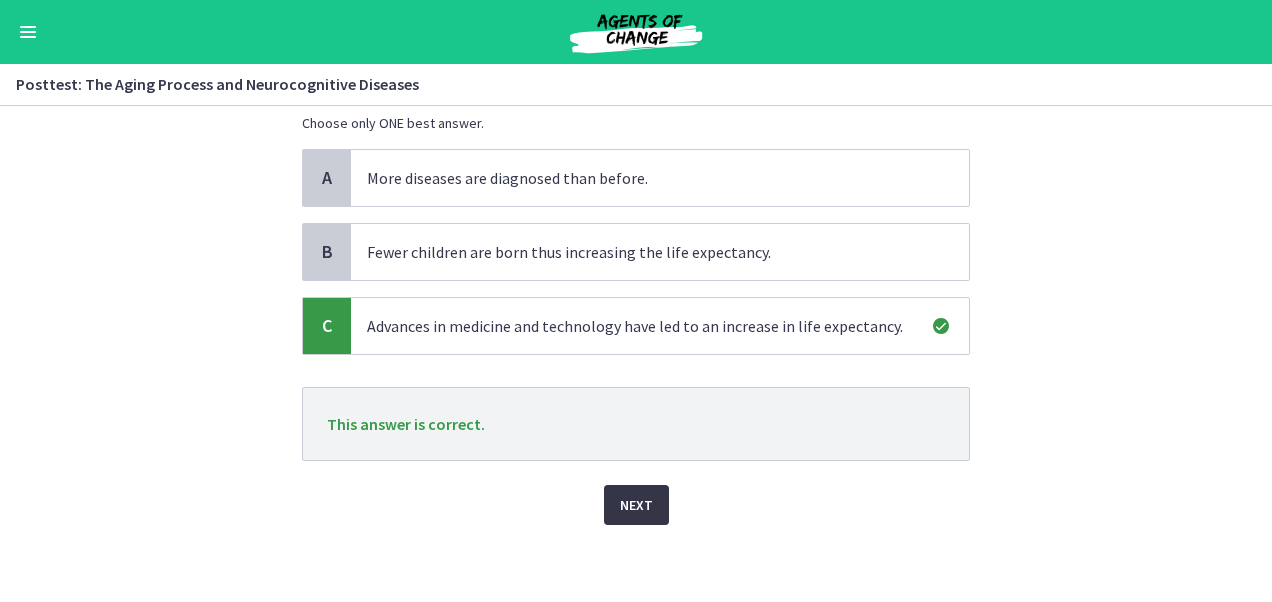 click on "Next" at bounding box center [636, 505] 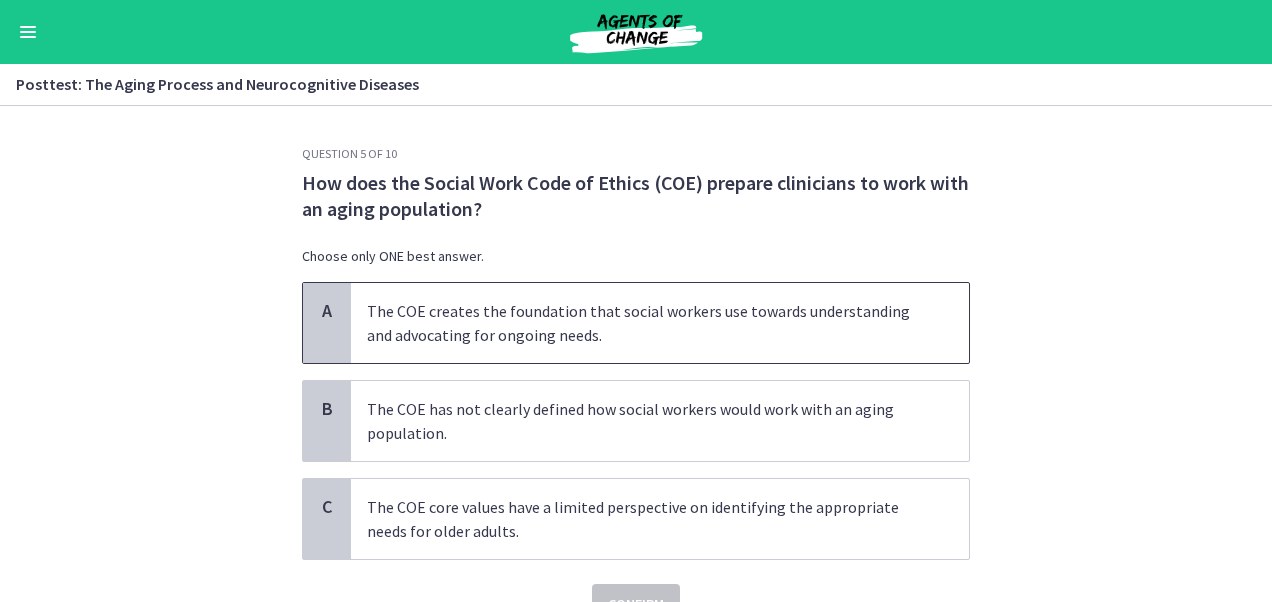 click on "The COE creates the foundation that social workers use towards understanding and advocating for ongoing needs." at bounding box center [640, 323] 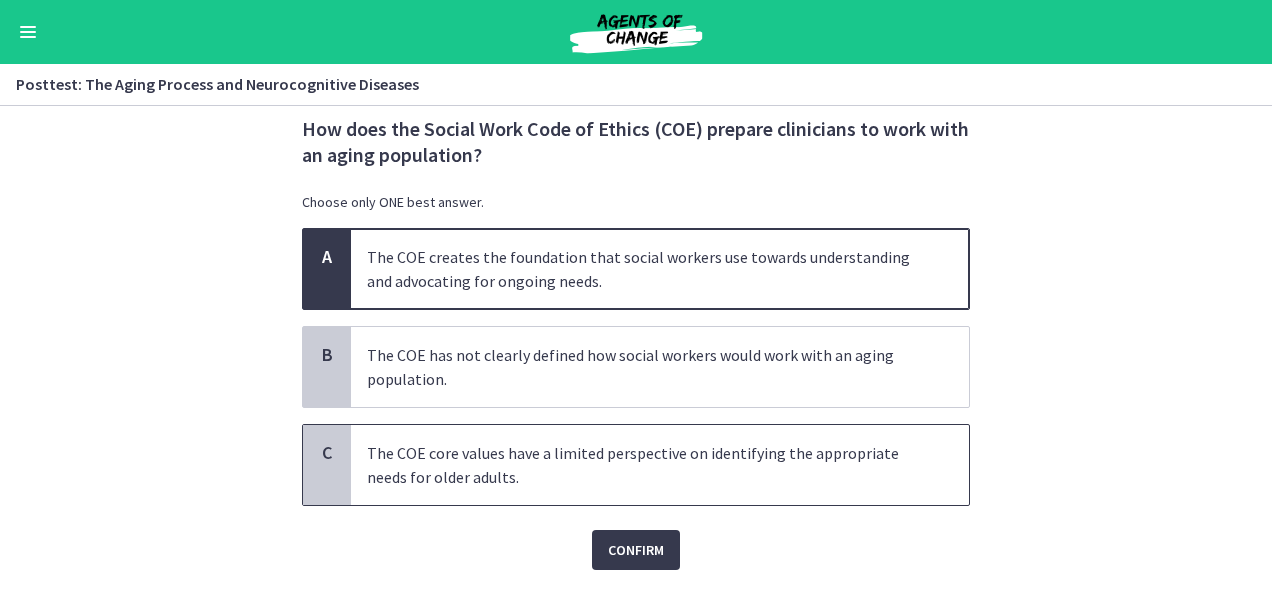 scroll, scrollTop: 100, scrollLeft: 0, axis: vertical 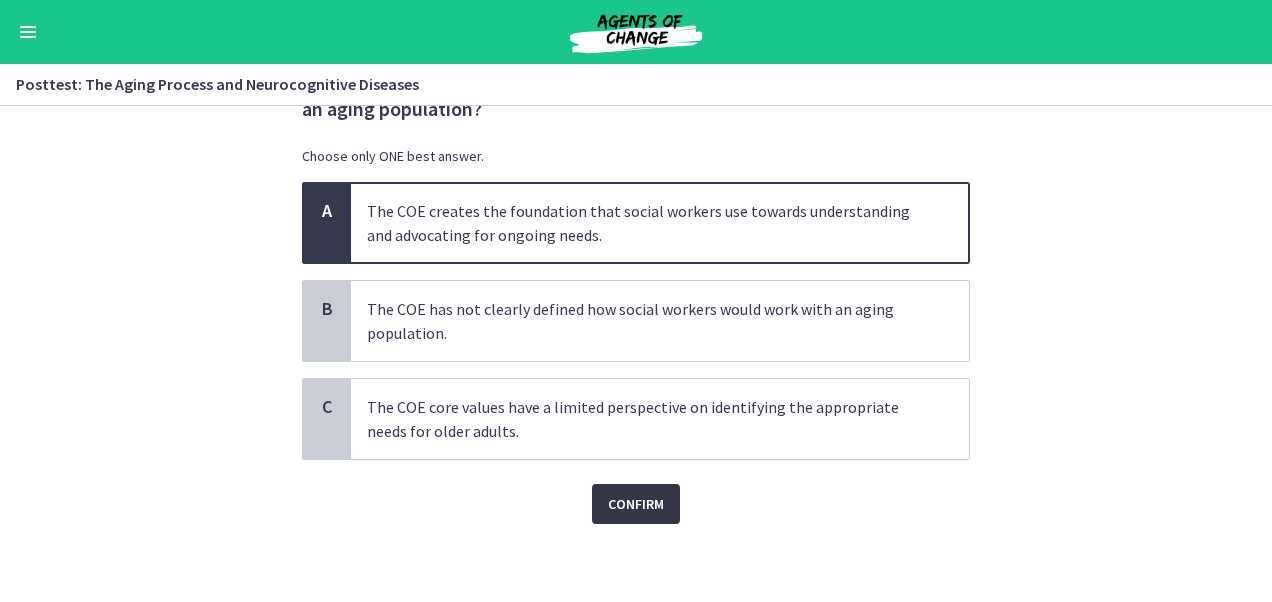 click on "Confirm" at bounding box center (636, 504) 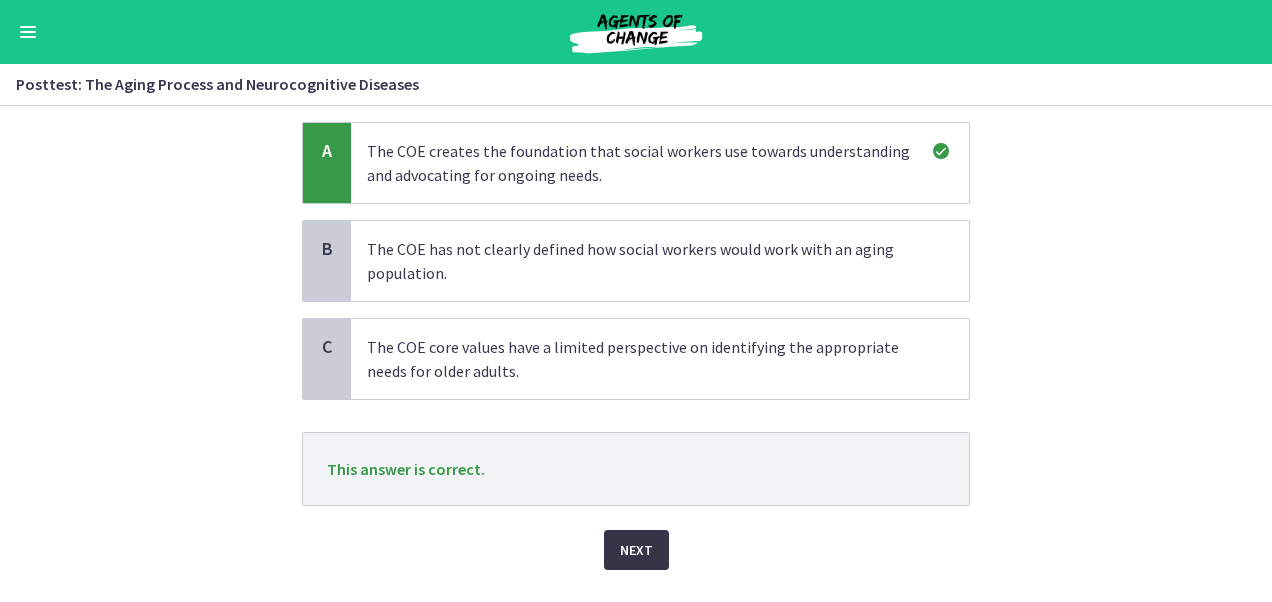 scroll, scrollTop: 200, scrollLeft: 0, axis: vertical 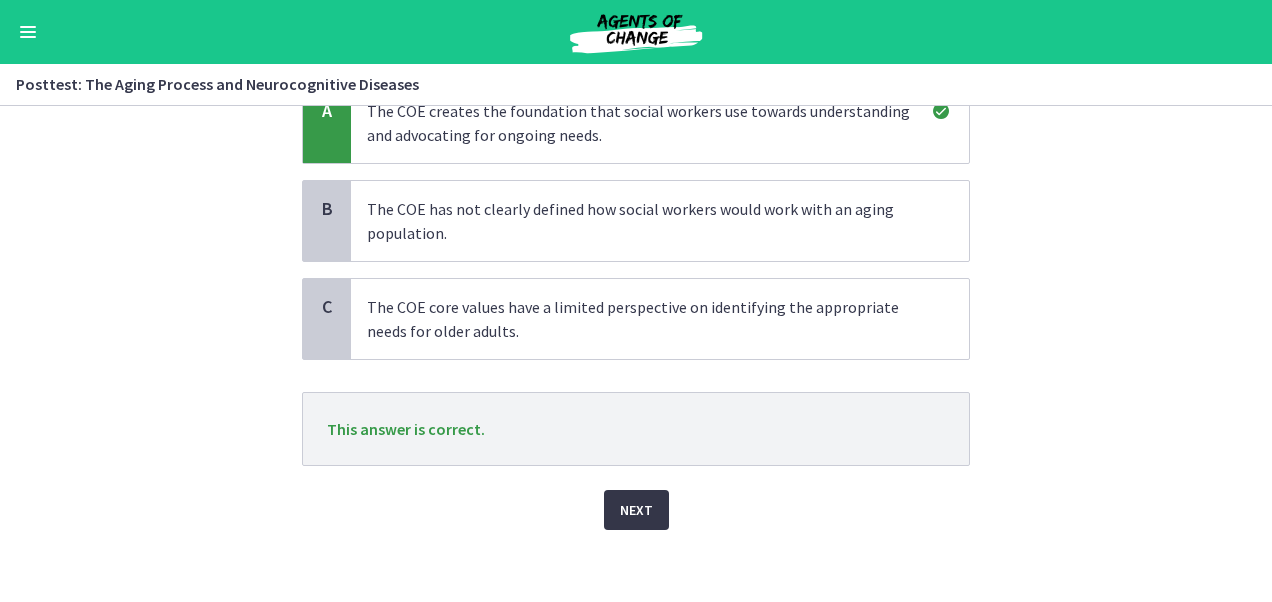 click on "Next" at bounding box center (636, 510) 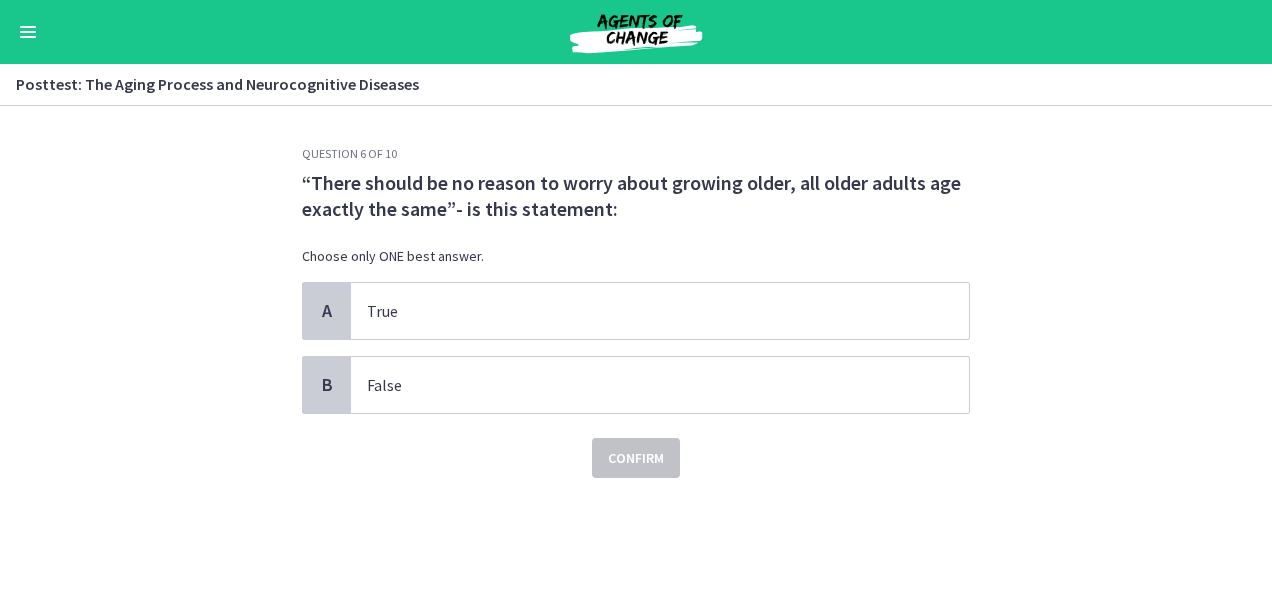 scroll, scrollTop: 0, scrollLeft: 0, axis: both 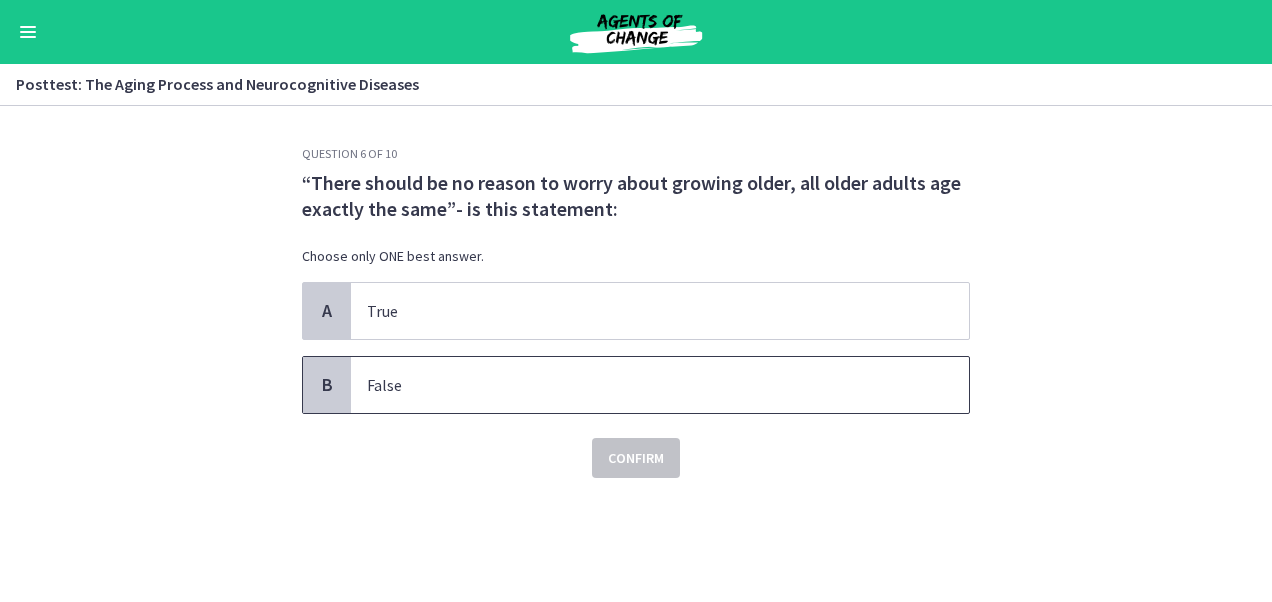 click on "False" at bounding box center (660, 385) 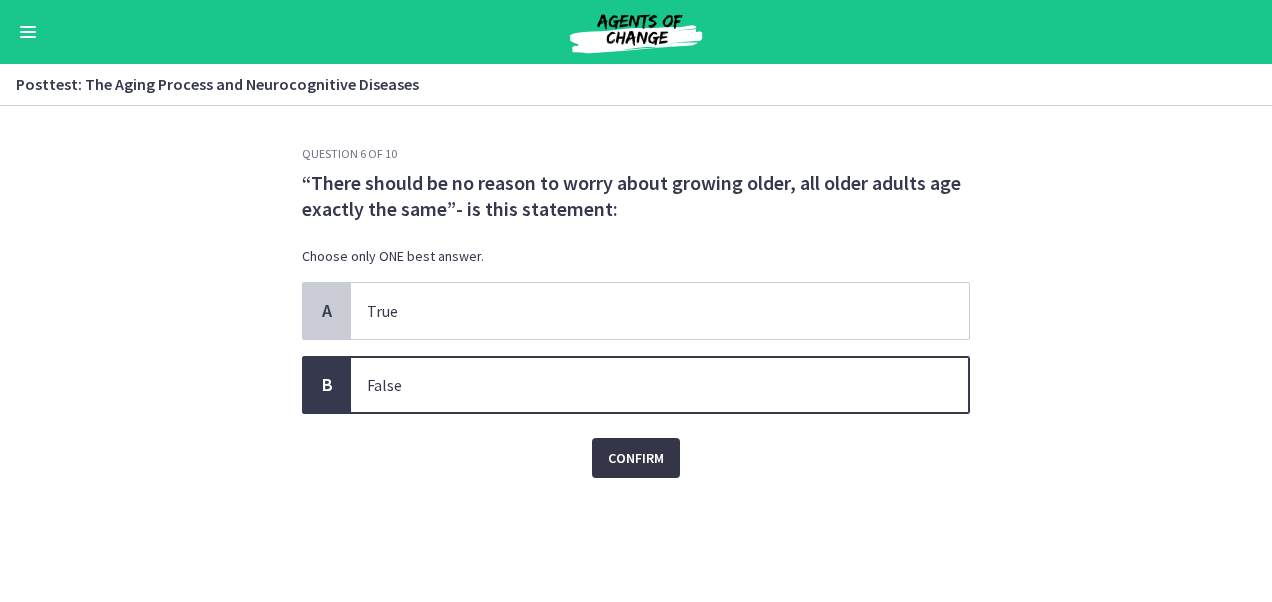 click on "Confirm" at bounding box center [636, 458] 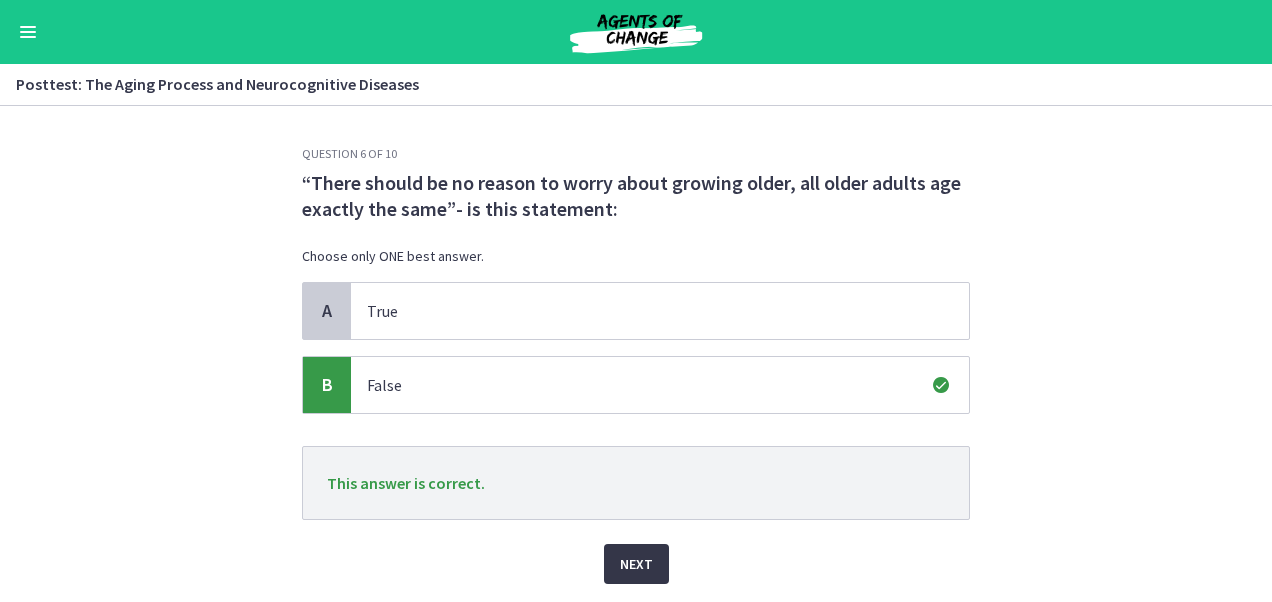 click on "Next" at bounding box center (636, 564) 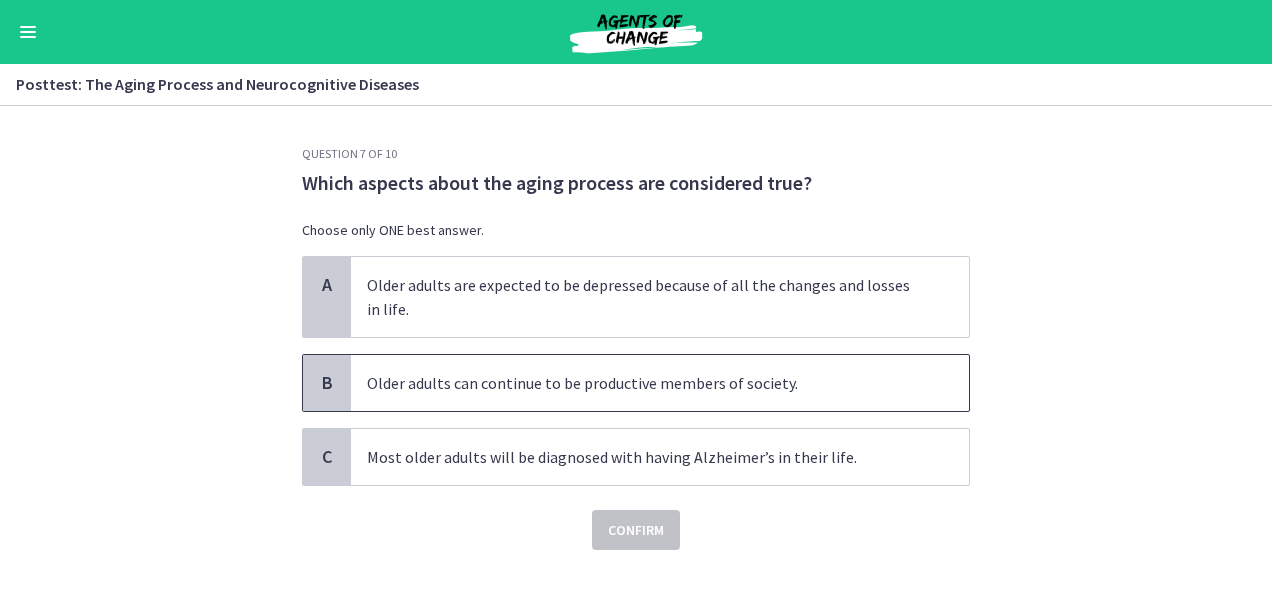 click on "Older adults can continue to be productive members of society." at bounding box center [640, 383] 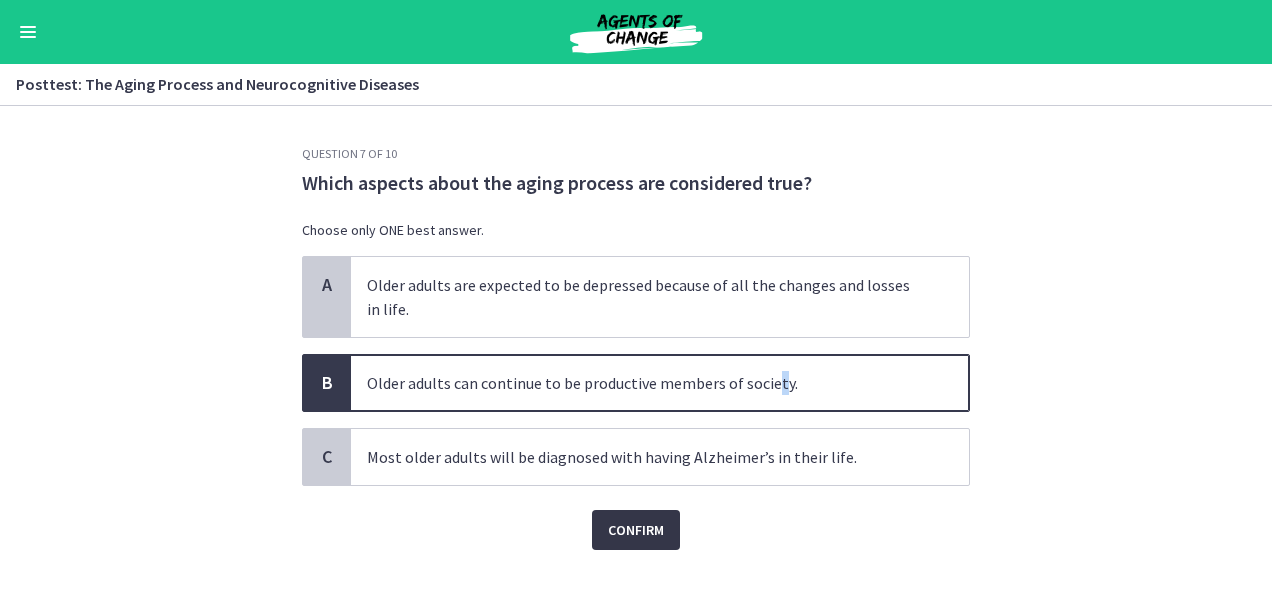 click on "Confirm" at bounding box center [636, 530] 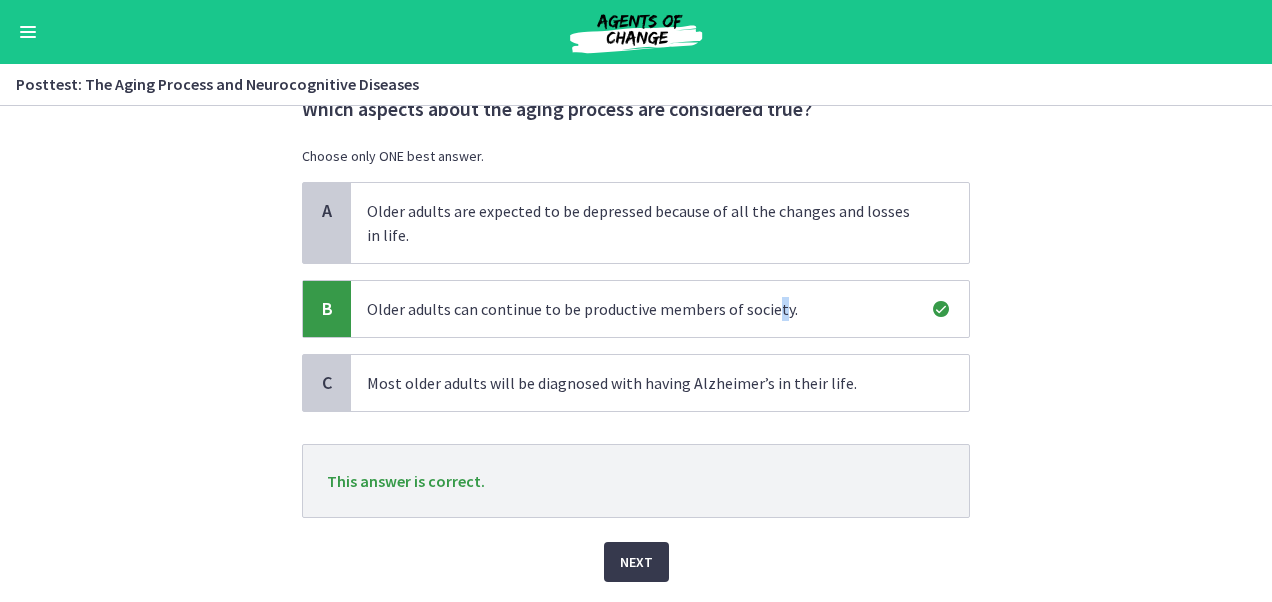 scroll, scrollTop: 131, scrollLeft: 0, axis: vertical 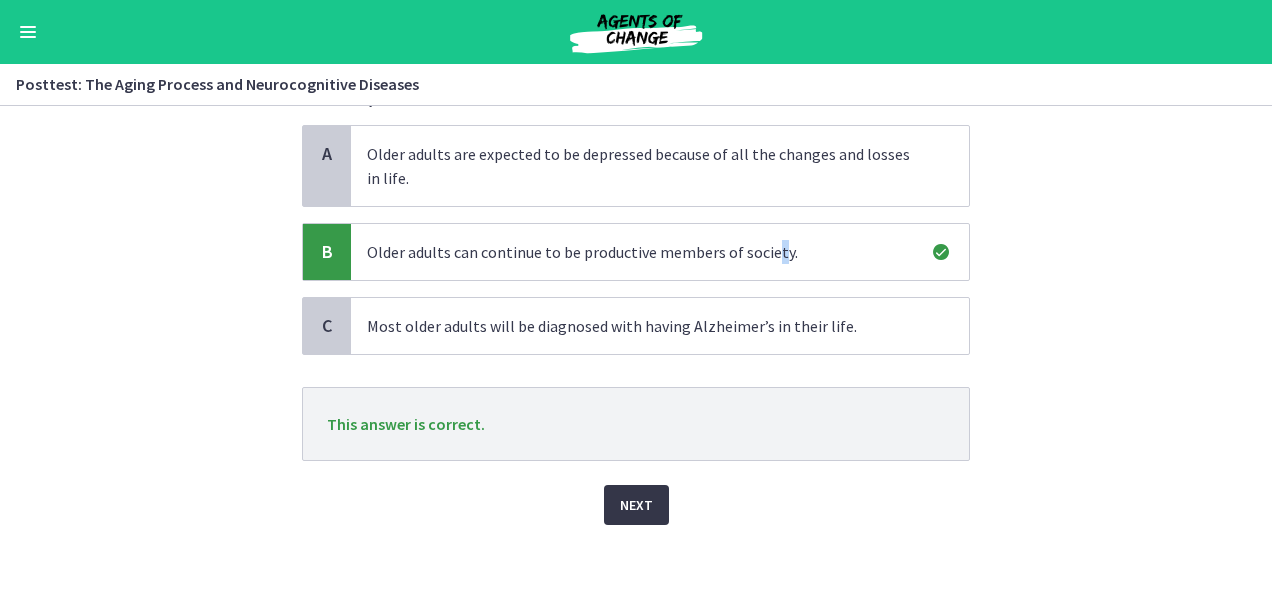 click on "Next" at bounding box center (636, 505) 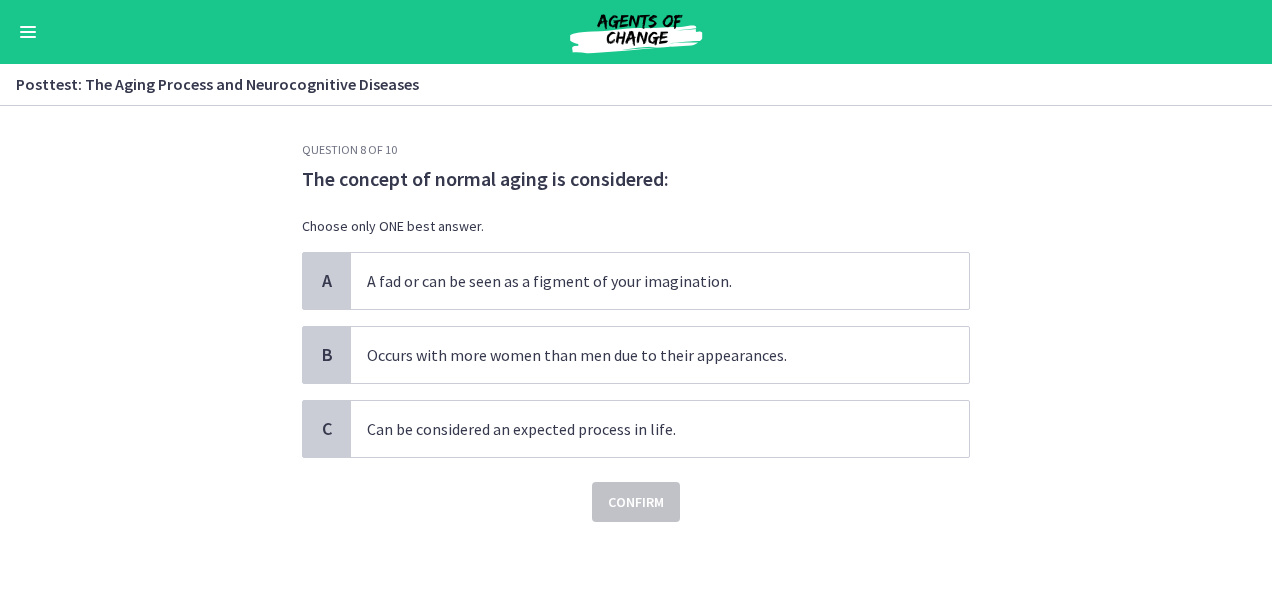 scroll, scrollTop: 0, scrollLeft: 0, axis: both 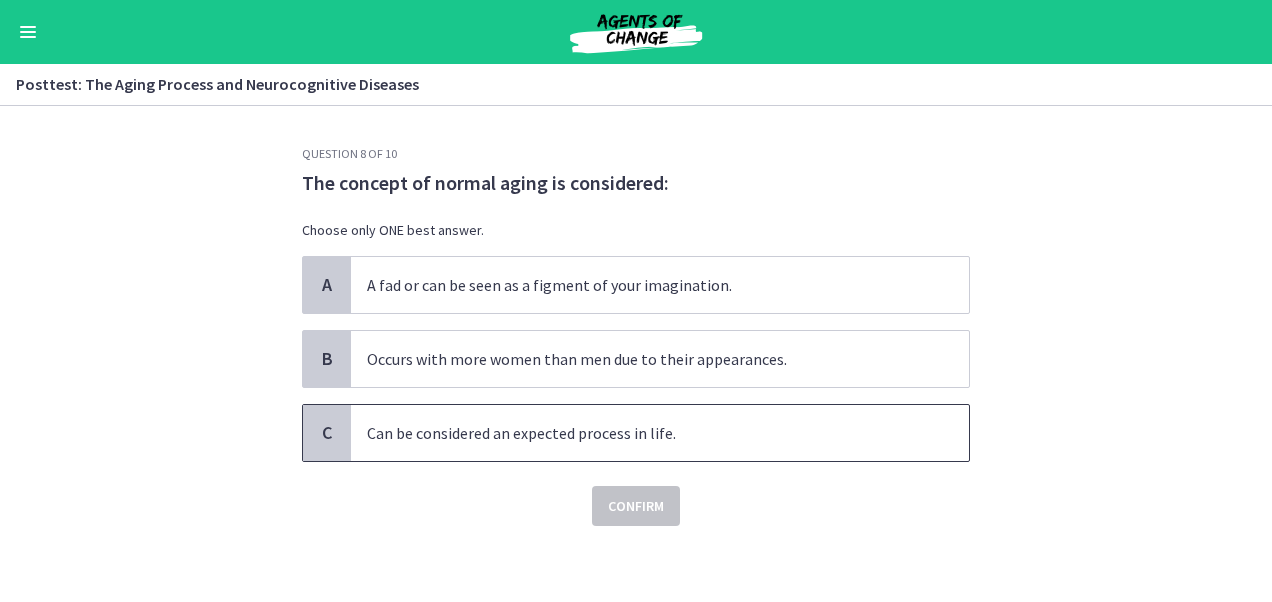 click on "Can be considered an expected process in life." at bounding box center (640, 433) 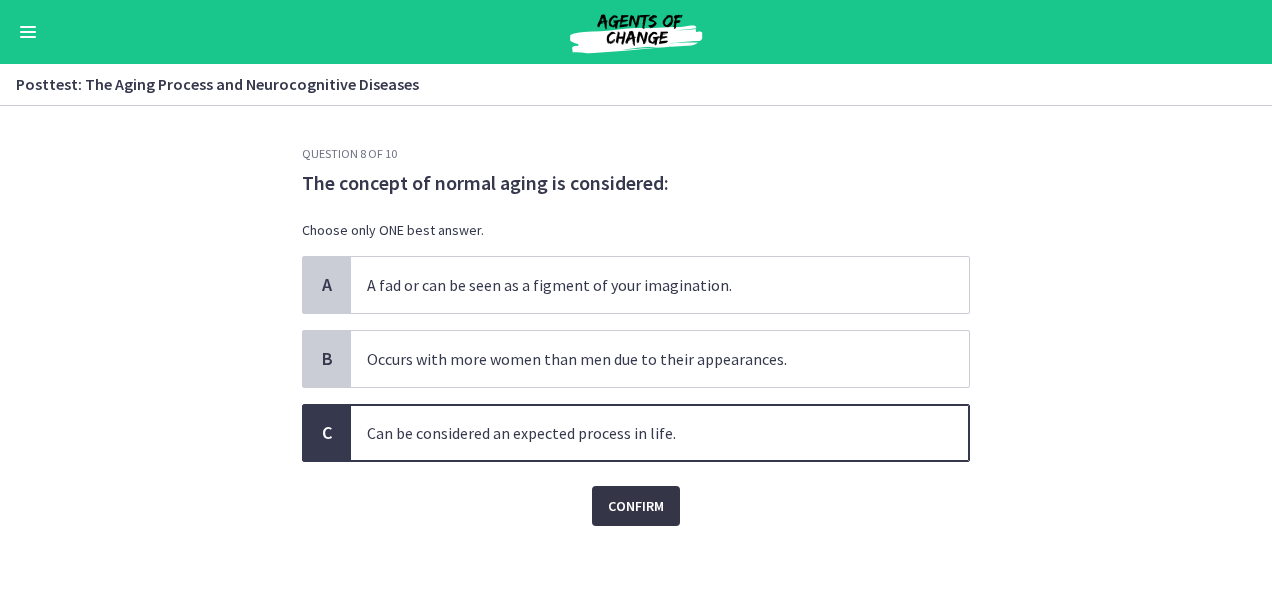 click on "Confirm" at bounding box center [636, 506] 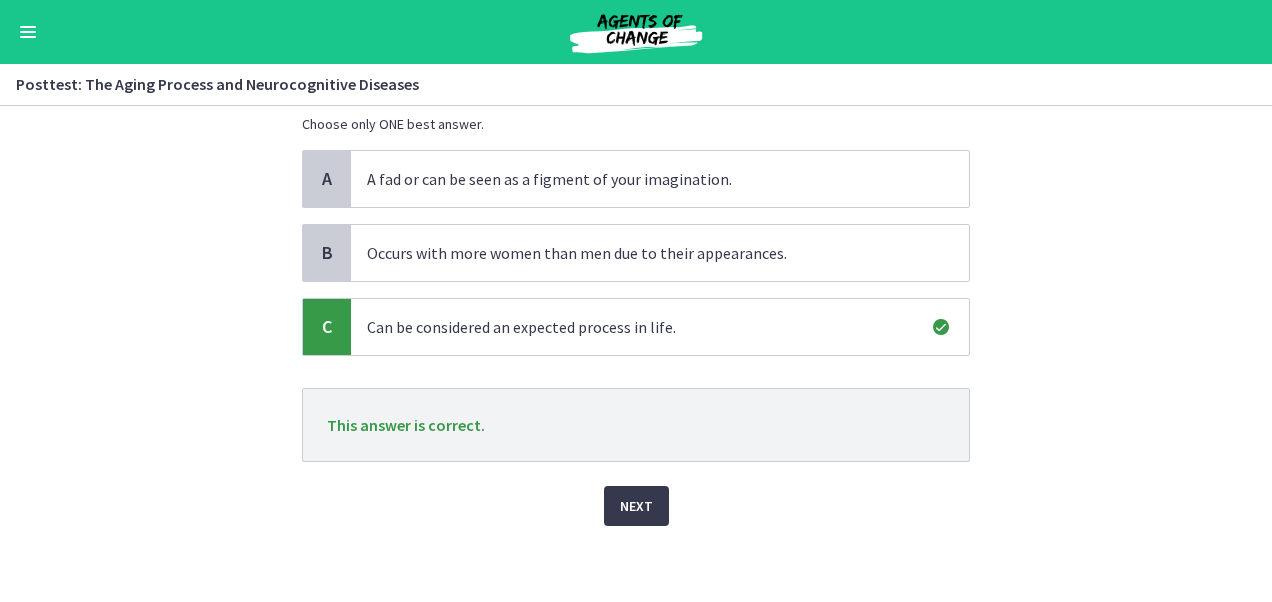 scroll, scrollTop: 107, scrollLeft: 0, axis: vertical 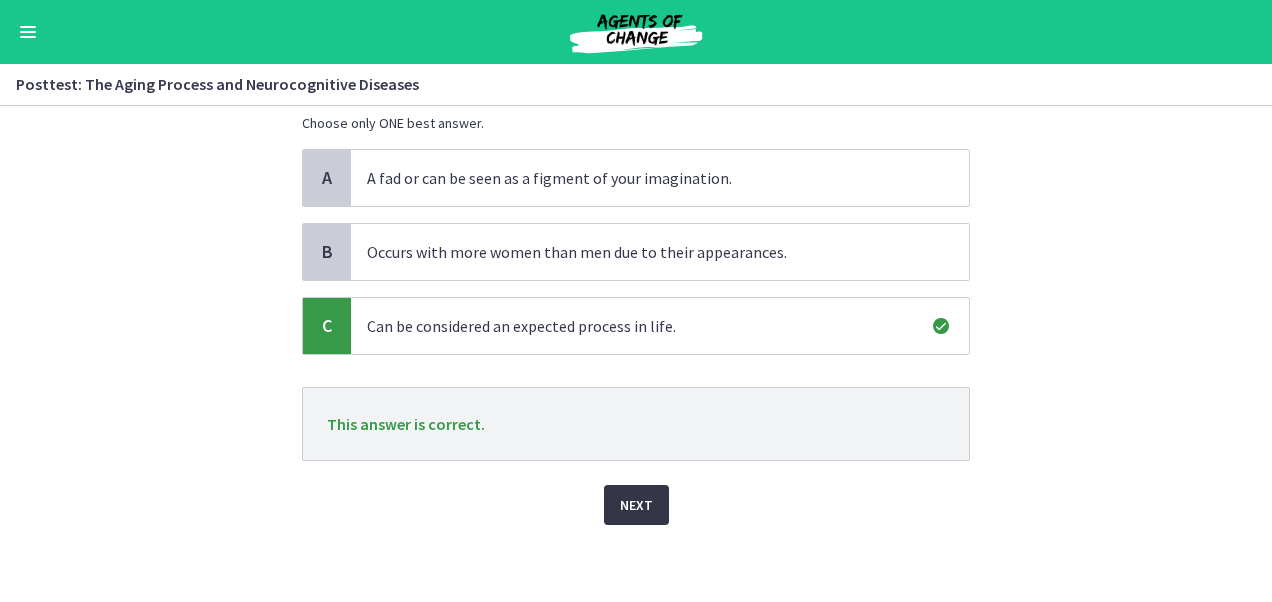 click on "Next" at bounding box center (636, 505) 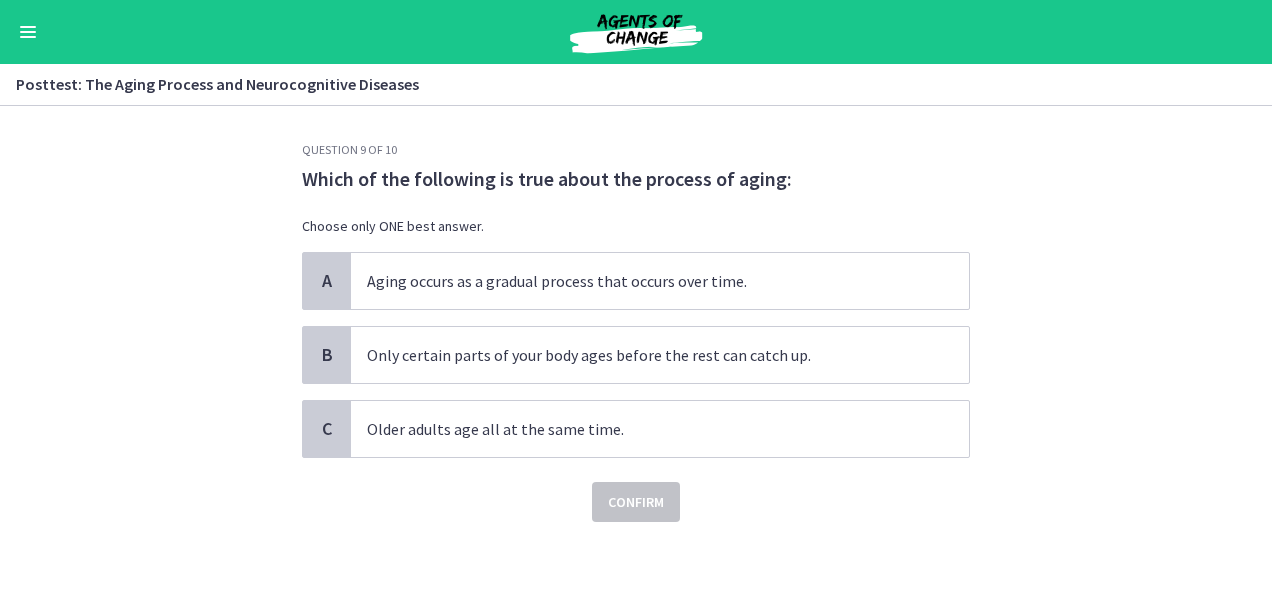 scroll, scrollTop: 0, scrollLeft: 0, axis: both 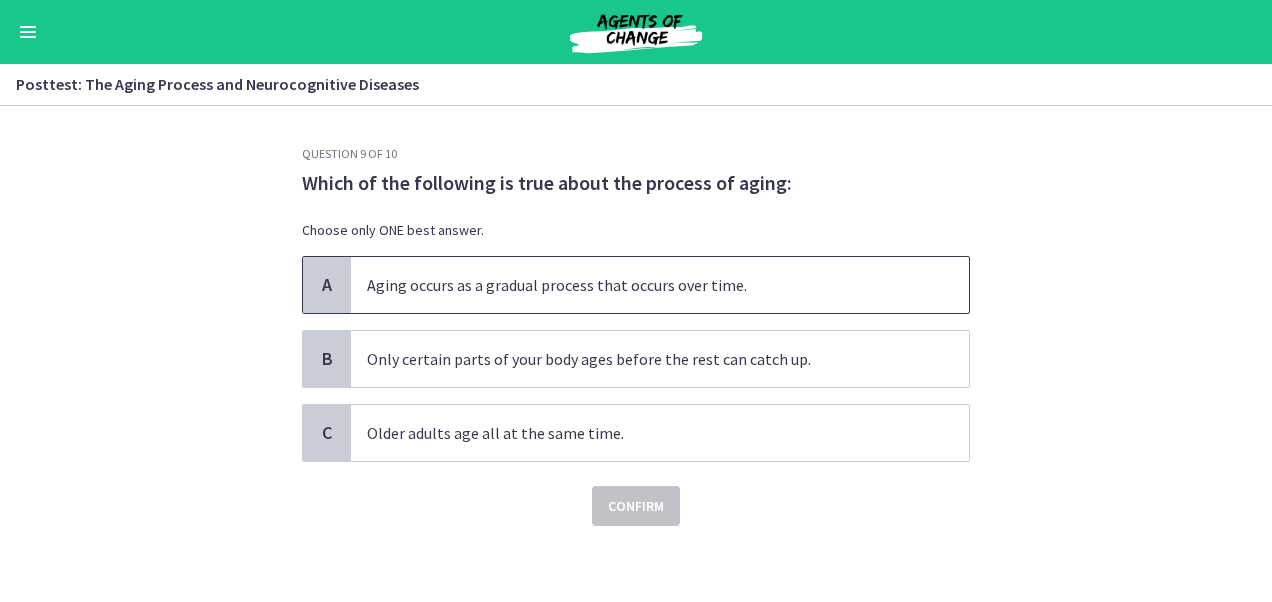 click on "Aging occurs as a gradual process that occurs over time." at bounding box center (640, 285) 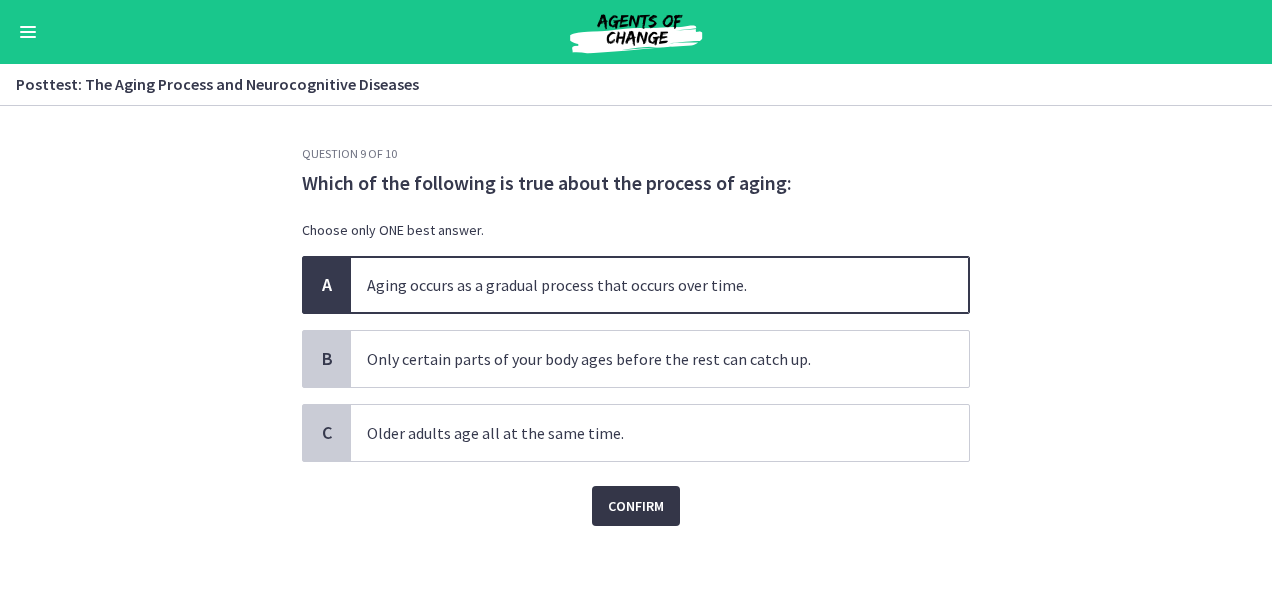 click on "Confirm" at bounding box center (636, 506) 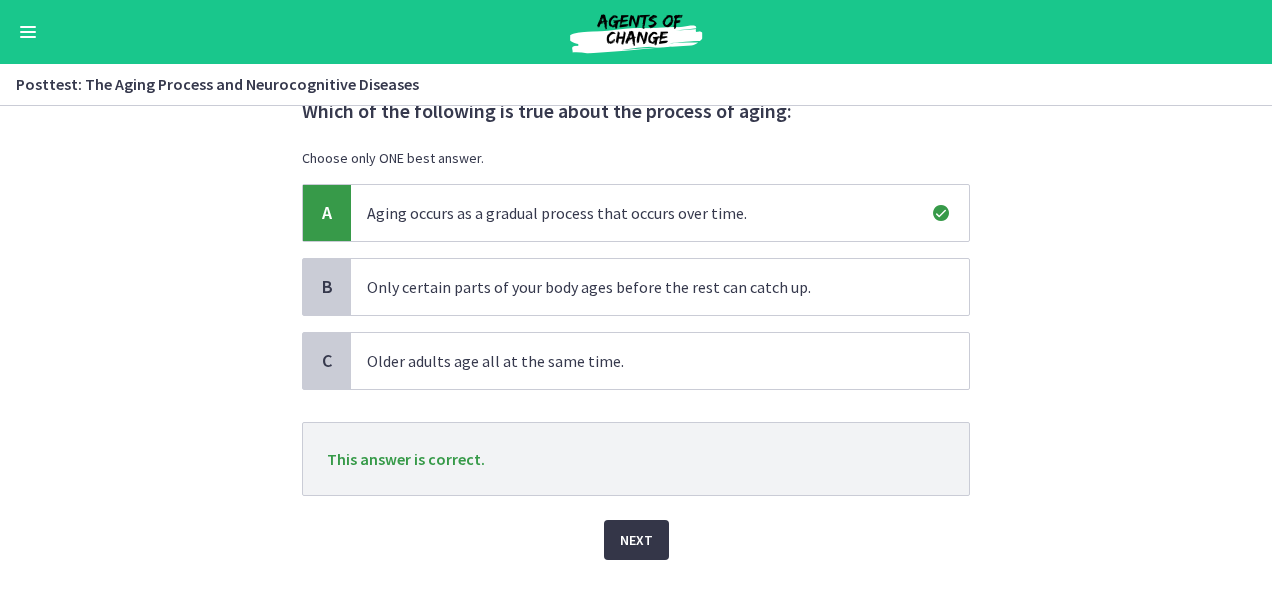 scroll, scrollTop: 100, scrollLeft: 0, axis: vertical 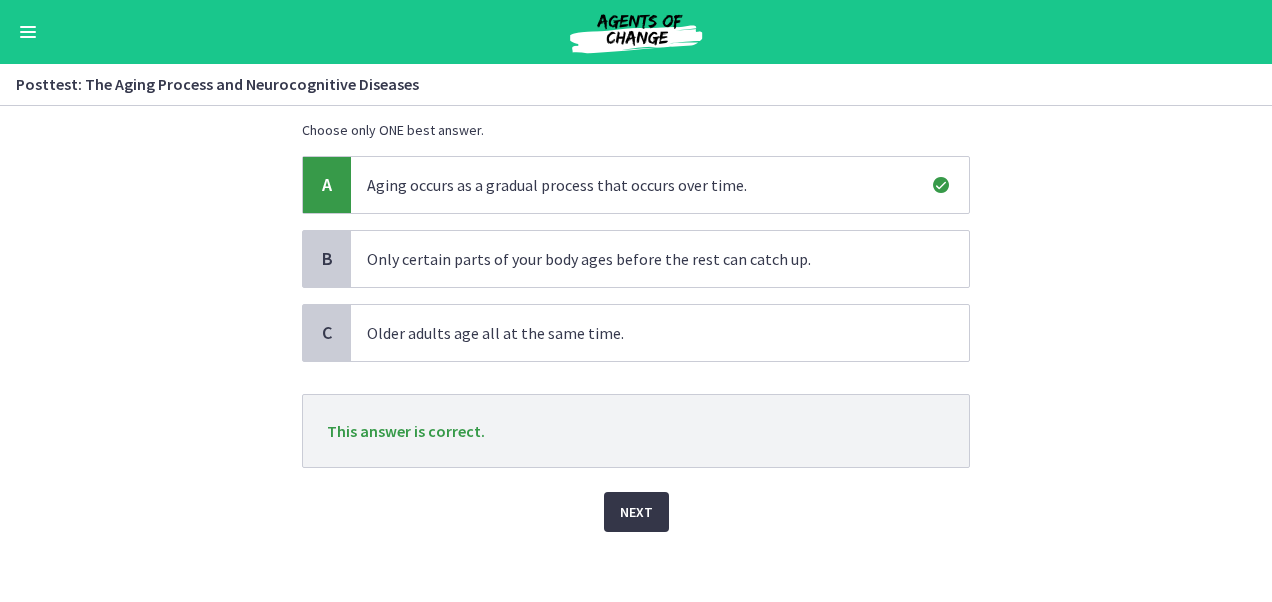 click on "Next" at bounding box center [636, 512] 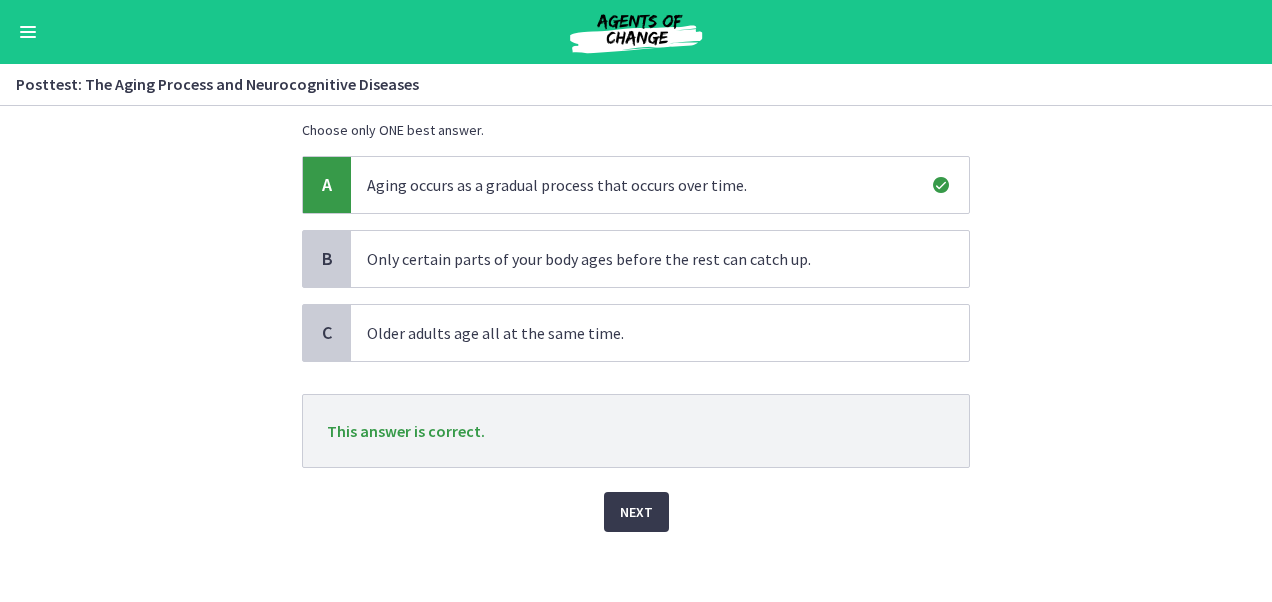 scroll, scrollTop: 0, scrollLeft: 0, axis: both 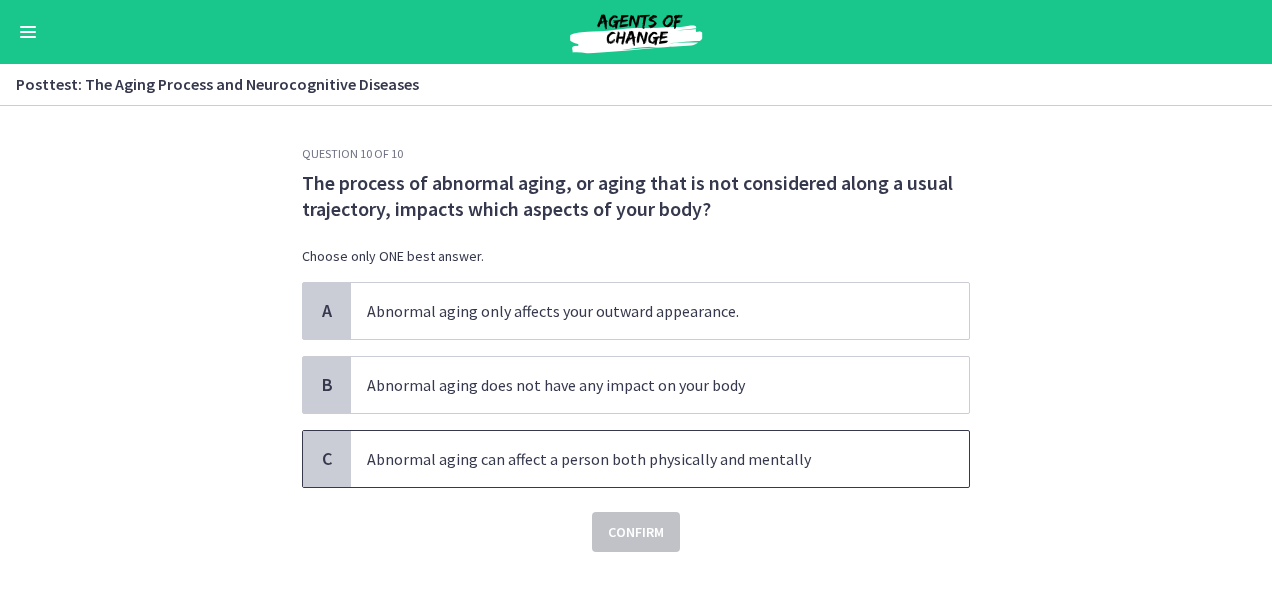 click on "Abnormal aging can affect a person both physically and mentally" at bounding box center (640, 459) 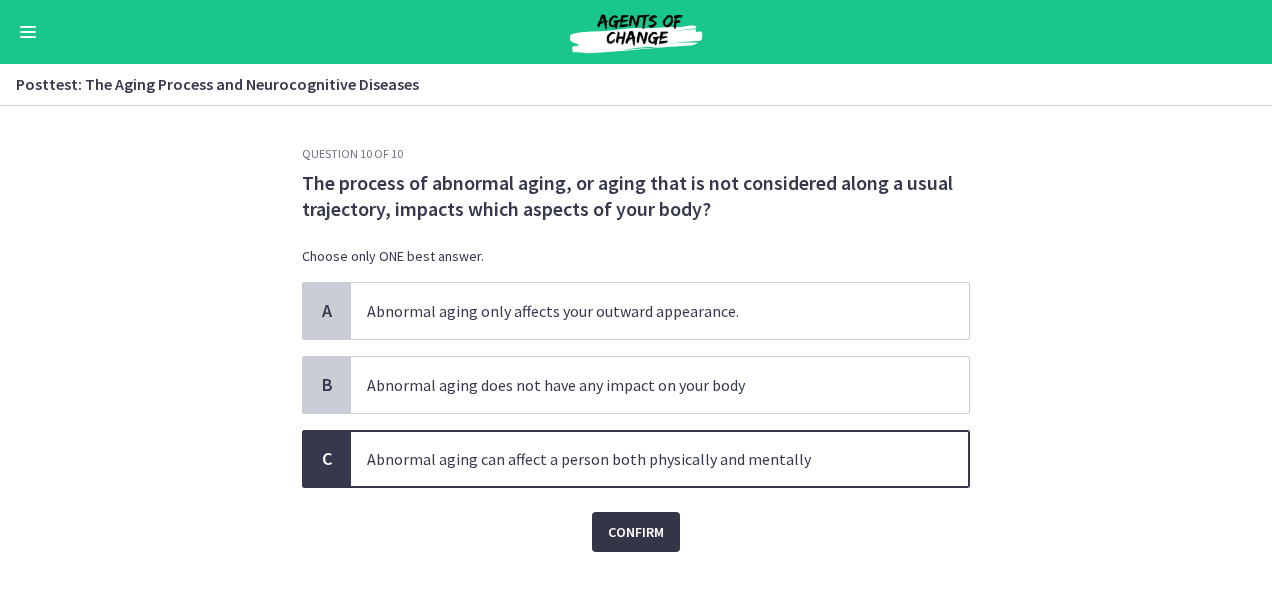 click on "Confirm" at bounding box center [636, 532] 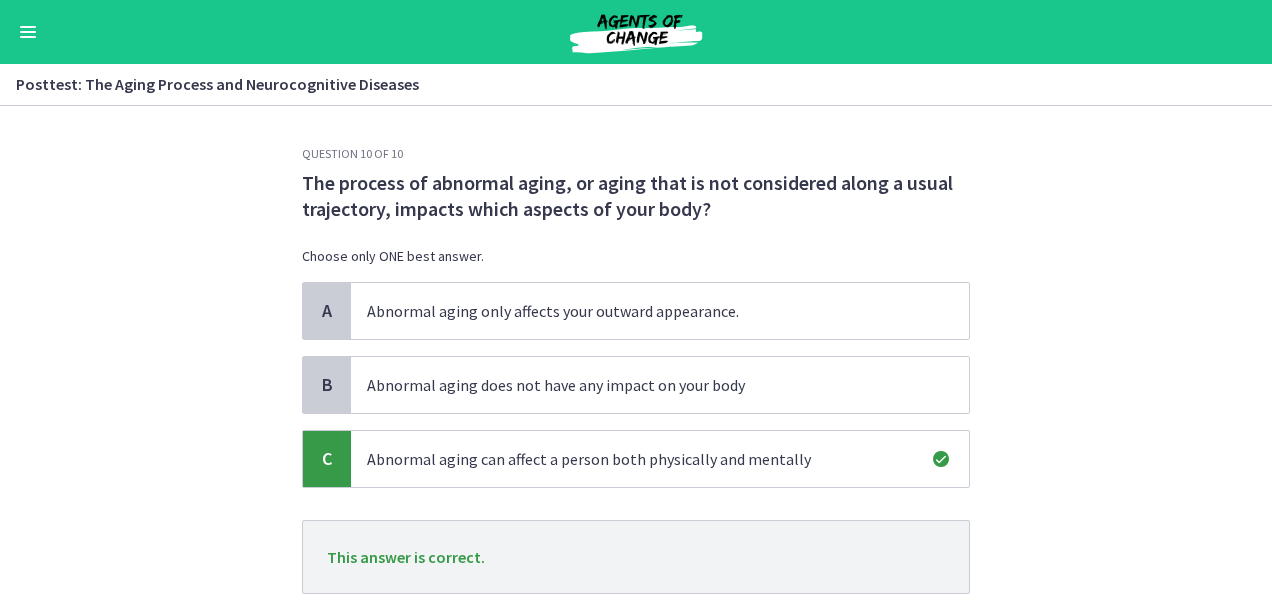 scroll, scrollTop: 100, scrollLeft: 0, axis: vertical 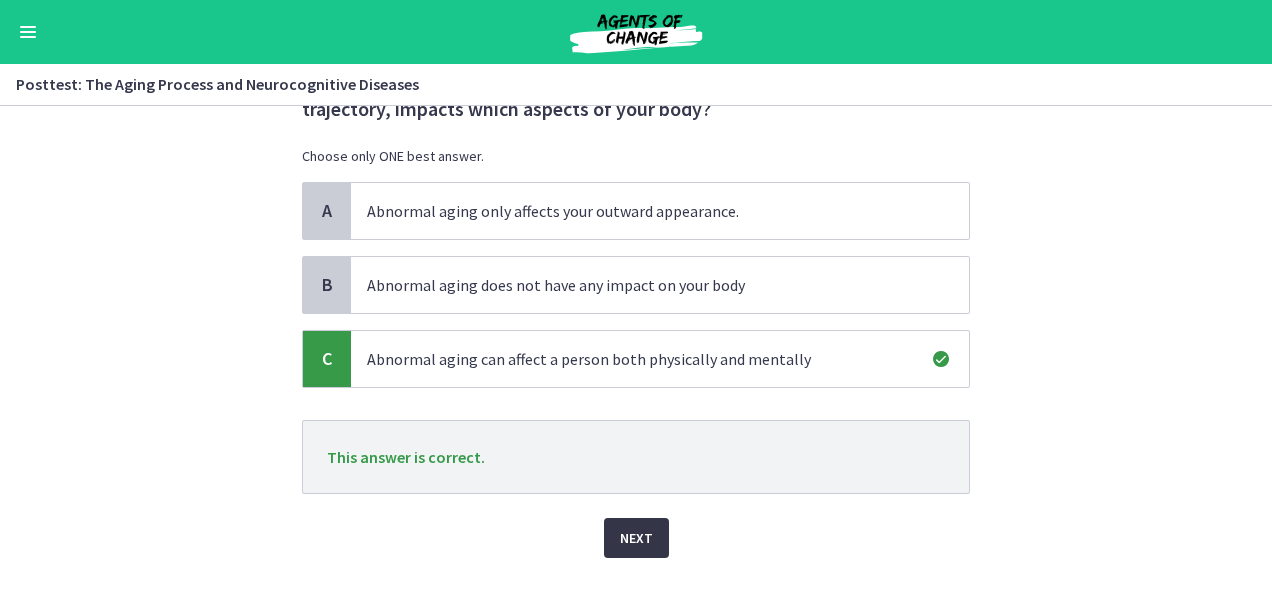 click on "Next" at bounding box center [636, 538] 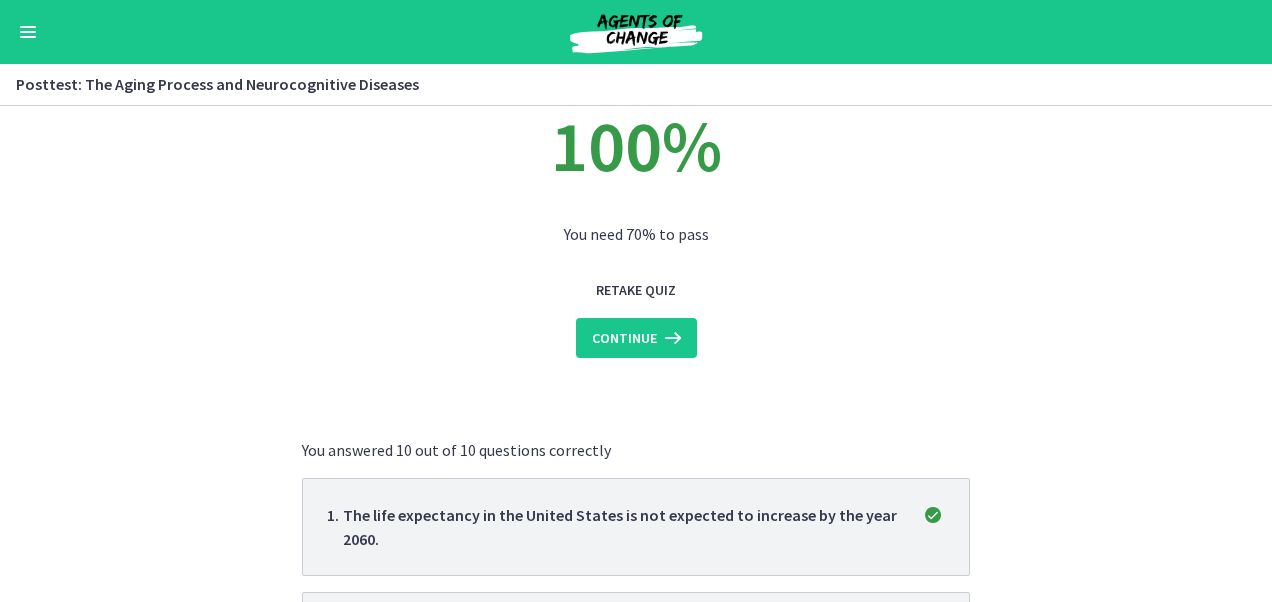 scroll, scrollTop: 0, scrollLeft: 0, axis: both 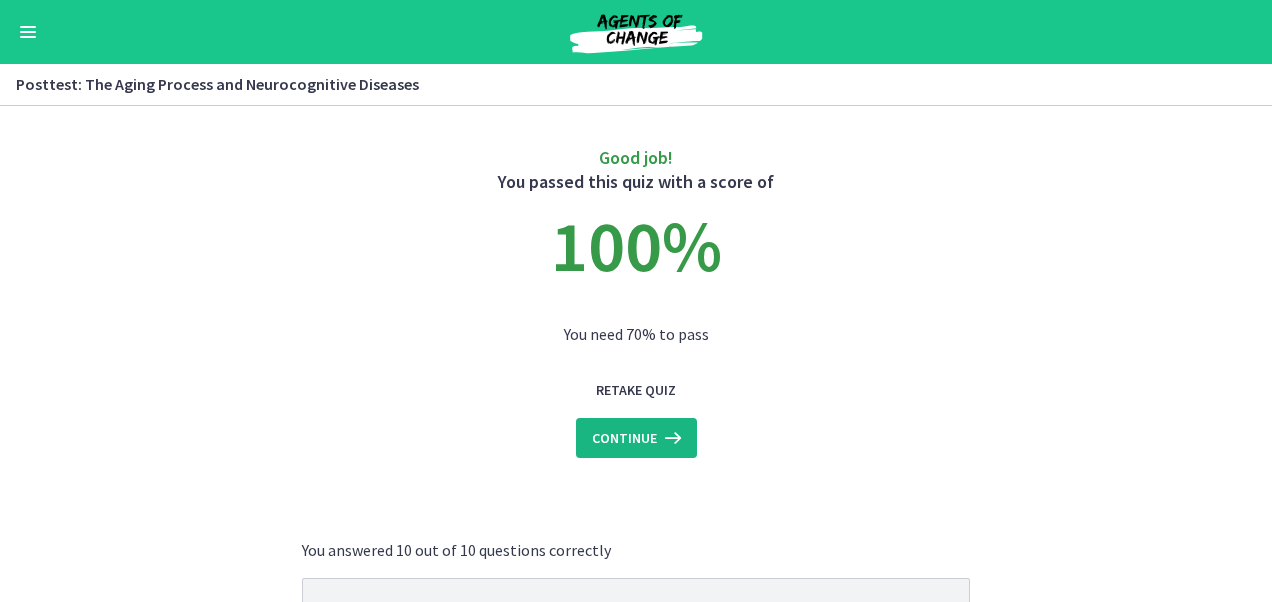 click on "Continue" at bounding box center [624, 438] 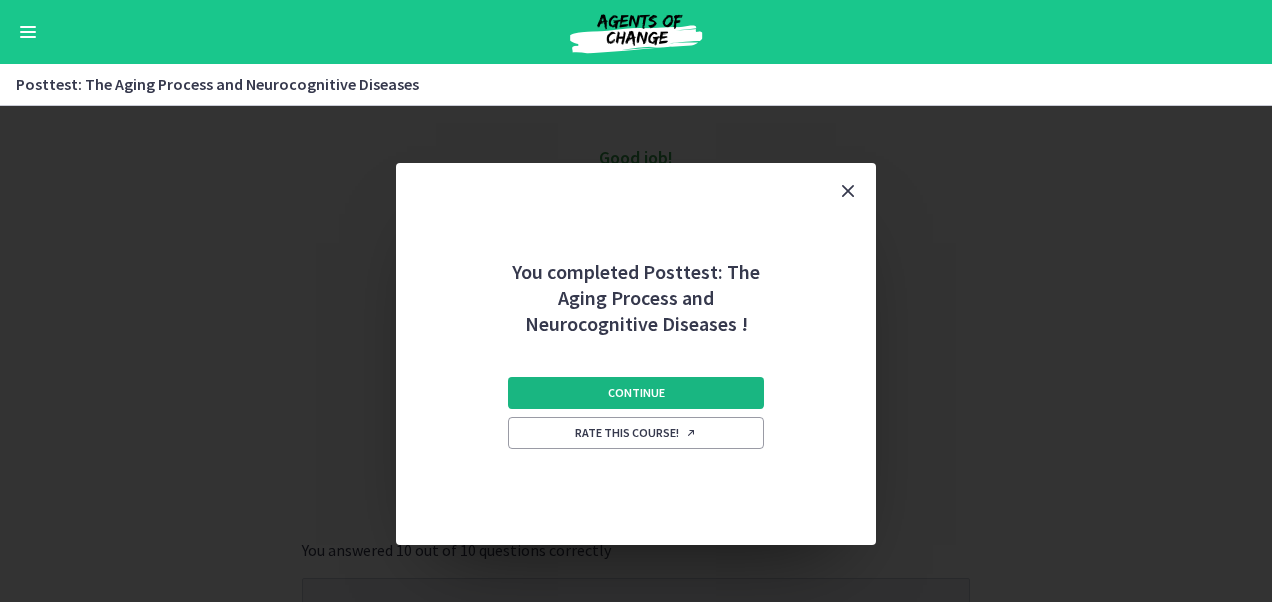 click on "Continue" at bounding box center (636, 393) 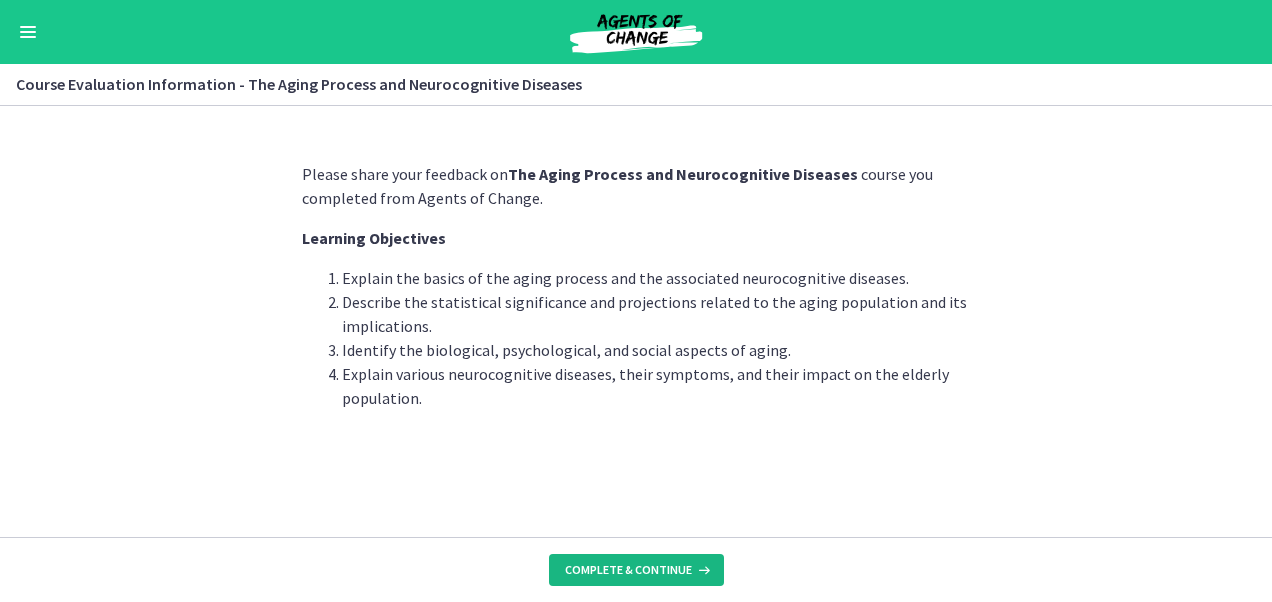 click on "Complete & continue" at bounding box center [628, 570] 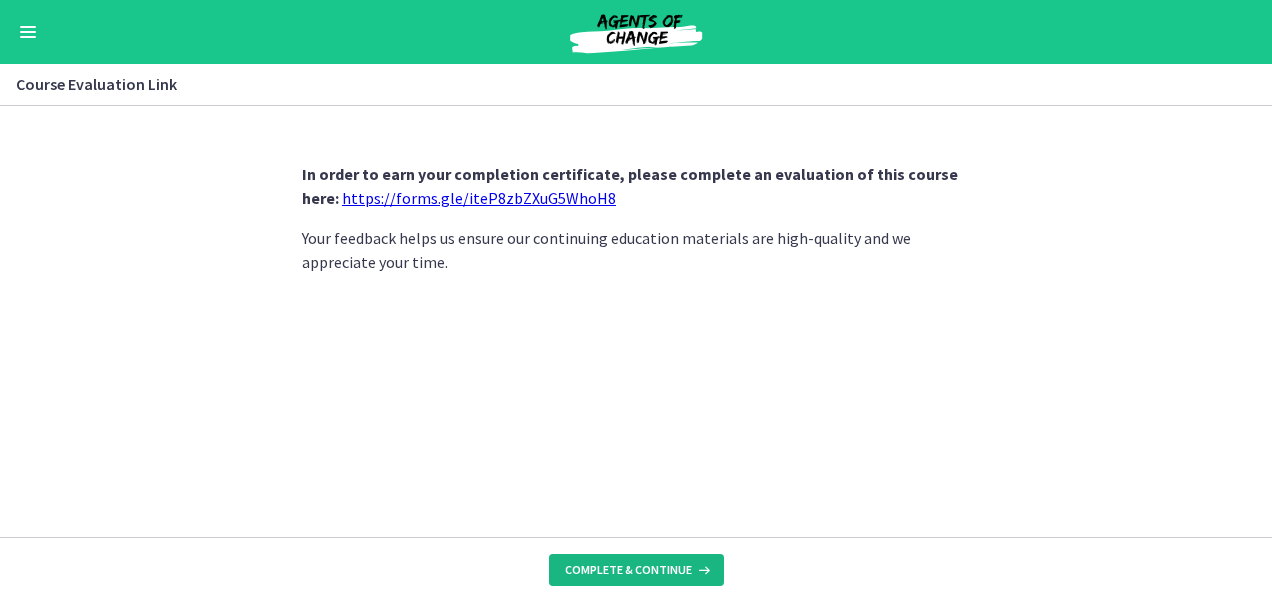 click on "Complete & continue" at bounding box center [628, 570] 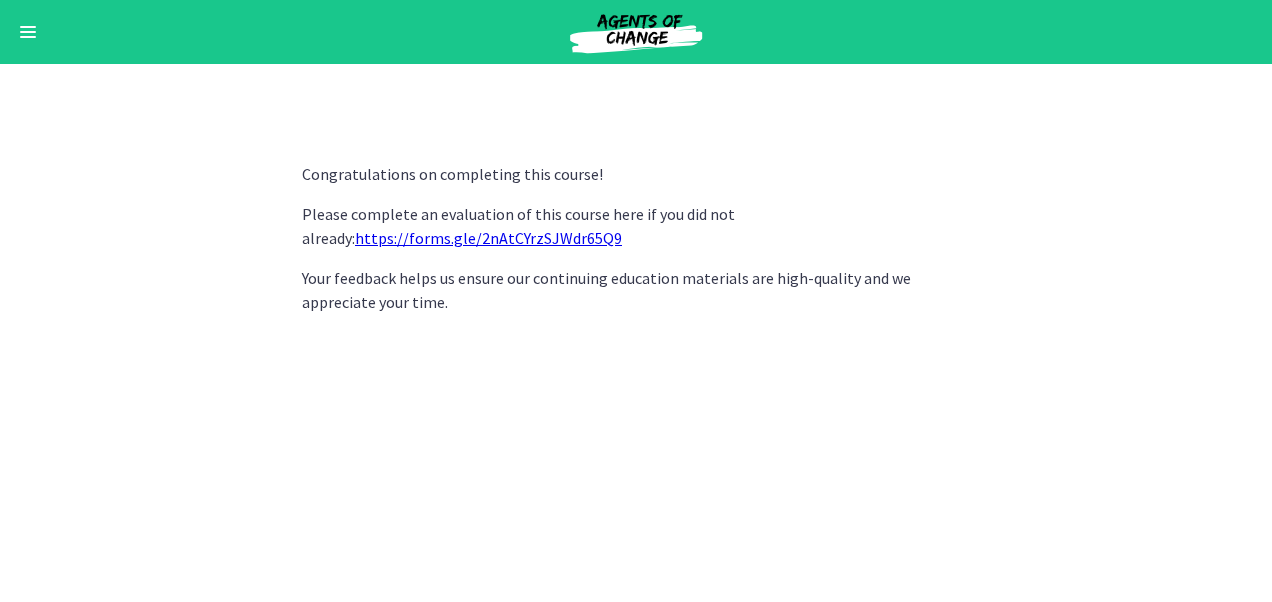 click on "https://forms.gle/2nAtCYrzSJWdr65Q9" at bounding box center (488, 238) 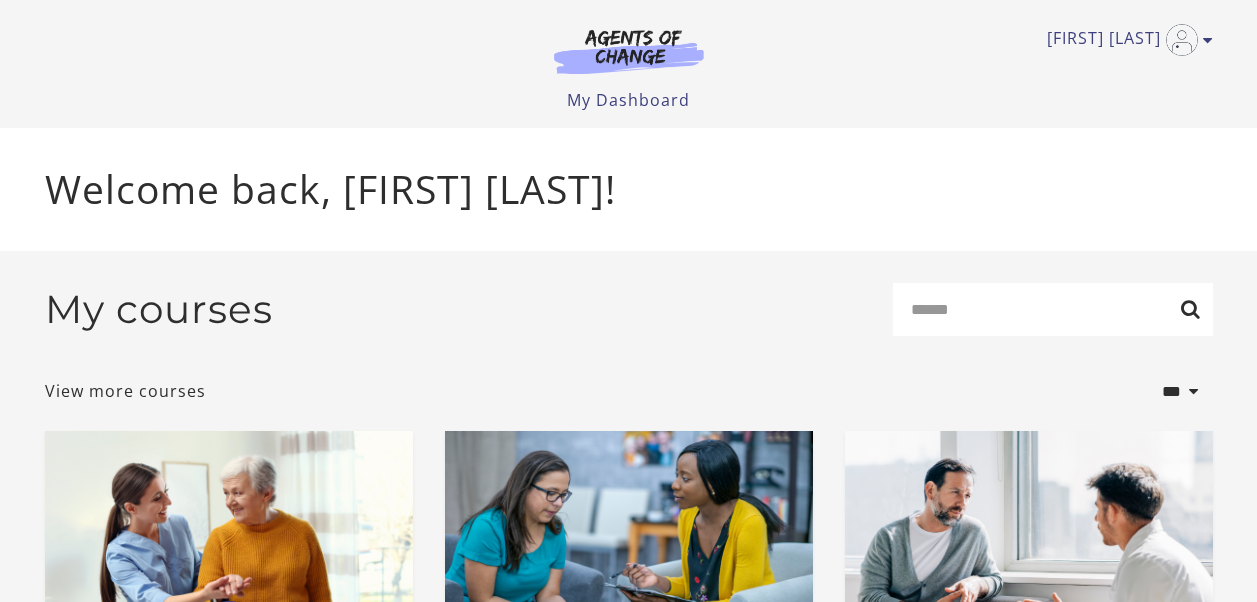 scroll, scrollTop: 0, scrollLeft: 0, axis: both 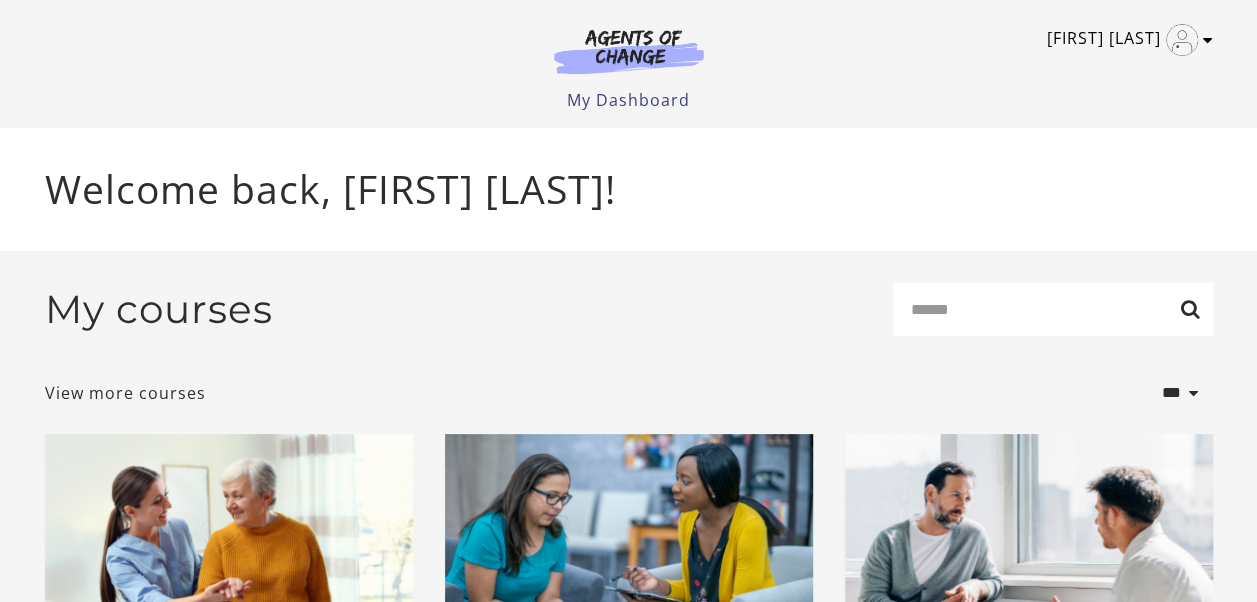 click at bounding box center (1208, 40) 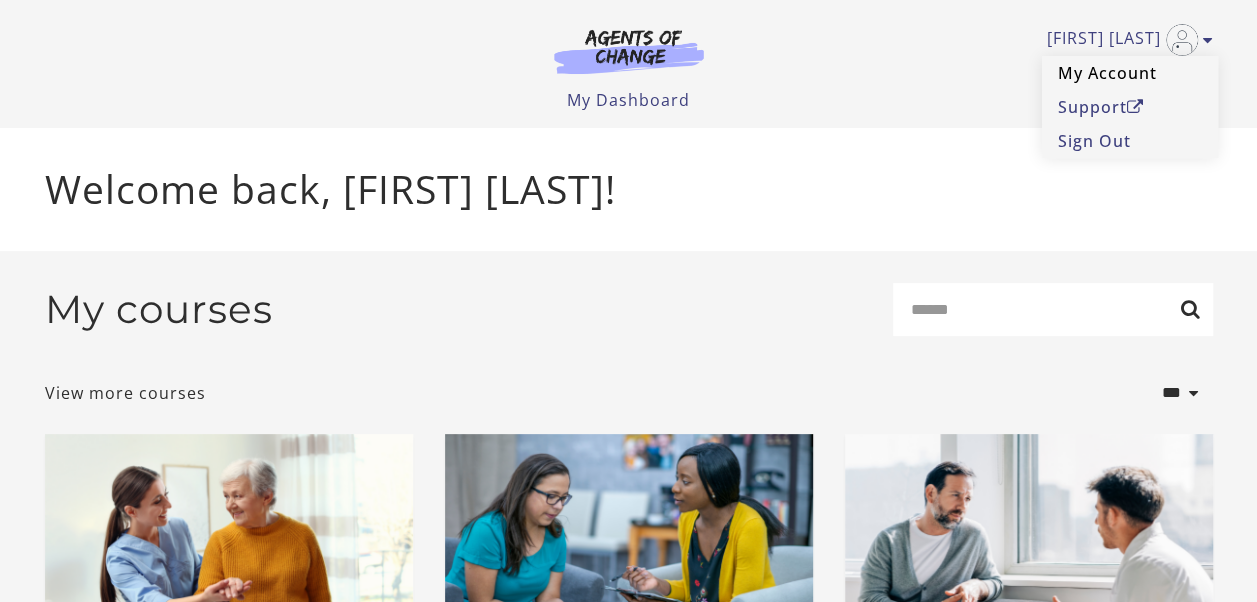 click on "My Account" at bounding box center (1130, 73) 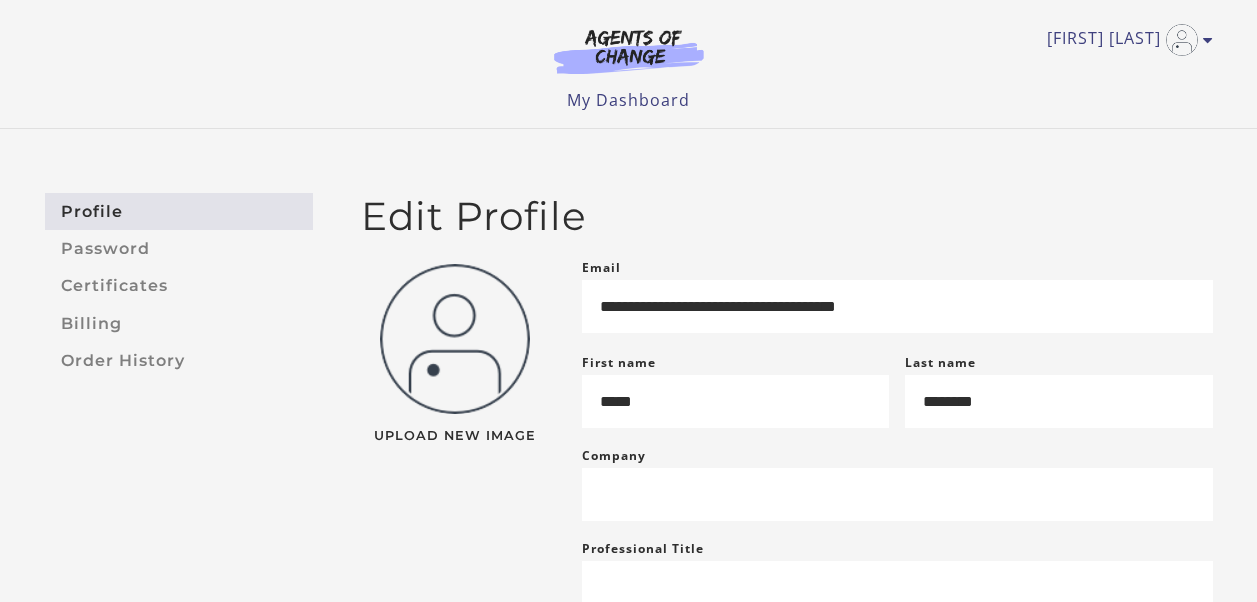 scroll, scrollTop: 0, scrollLeft: 0, axis: both 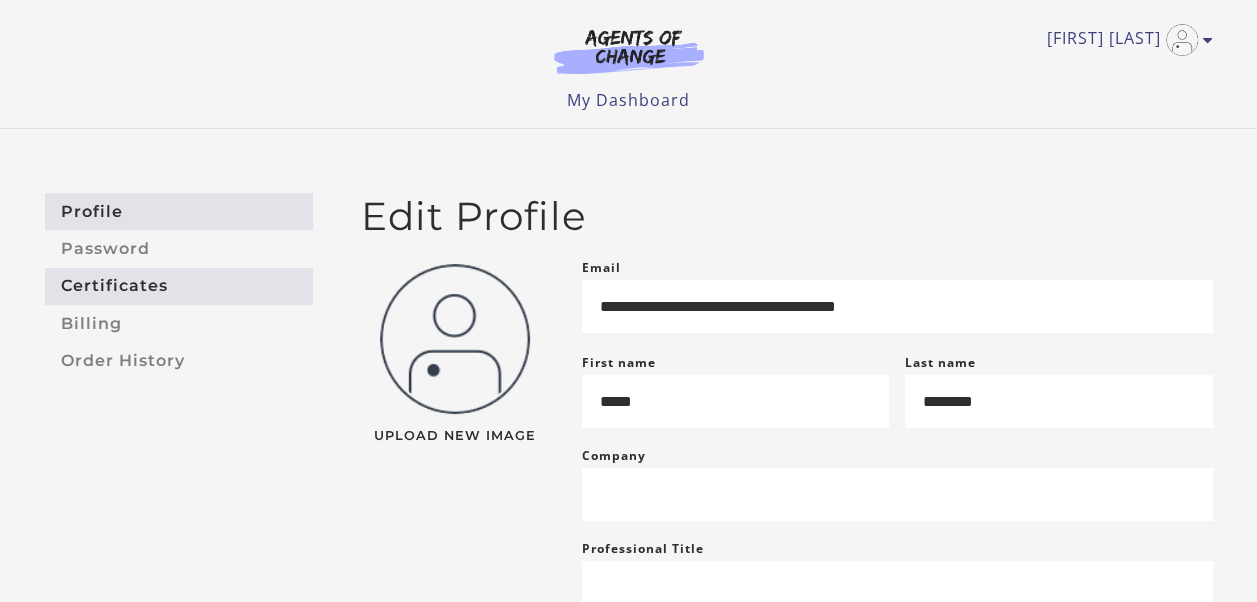 click on "Certificates" at bounding box center [179, 286] 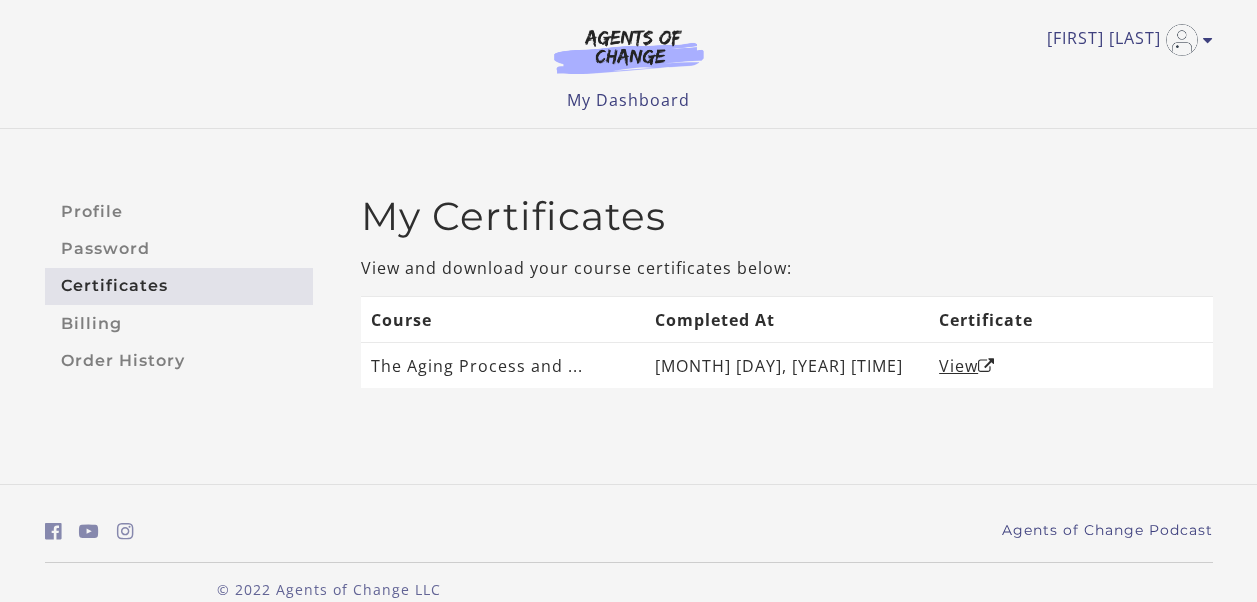 scroll, scrollTop: 0, scrollLeft: 0, axis: both 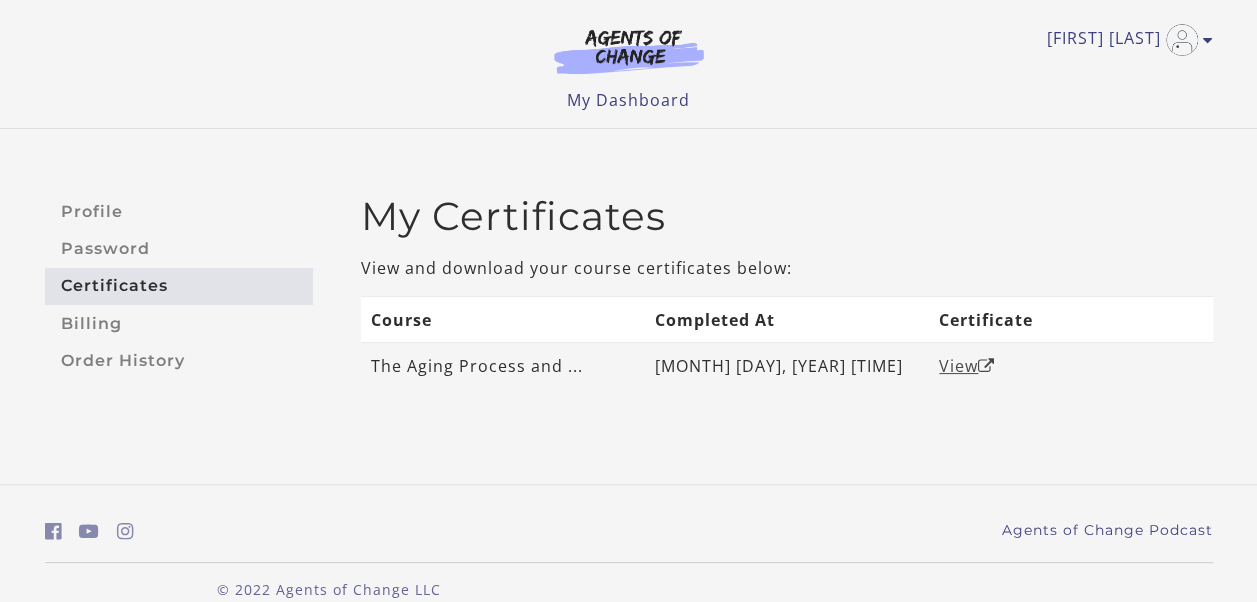 click on "View" at bounding box center (967, 366) 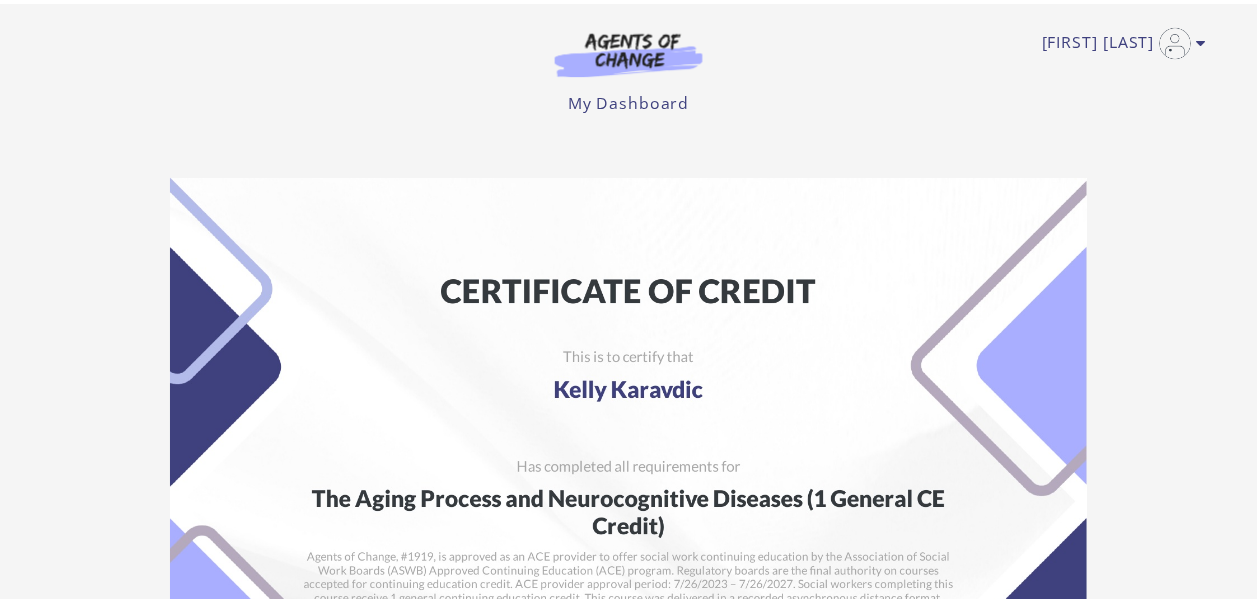 scroll, scrollTop: 0, scrollLeft: 0, axis: both 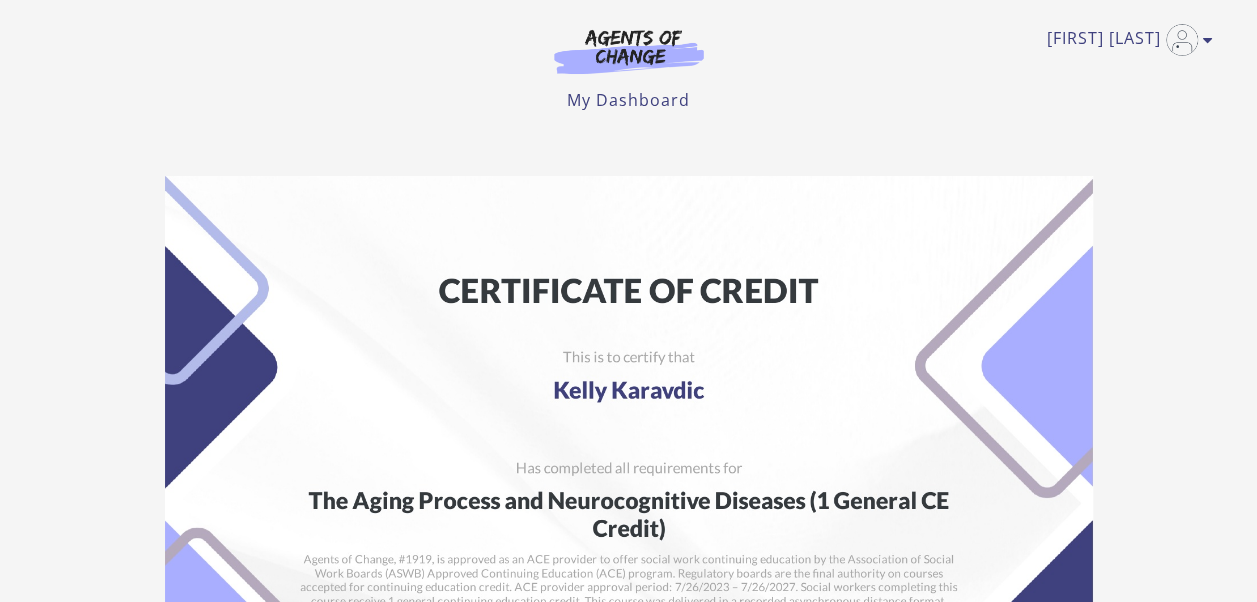 click at bounding box center (629, 51) 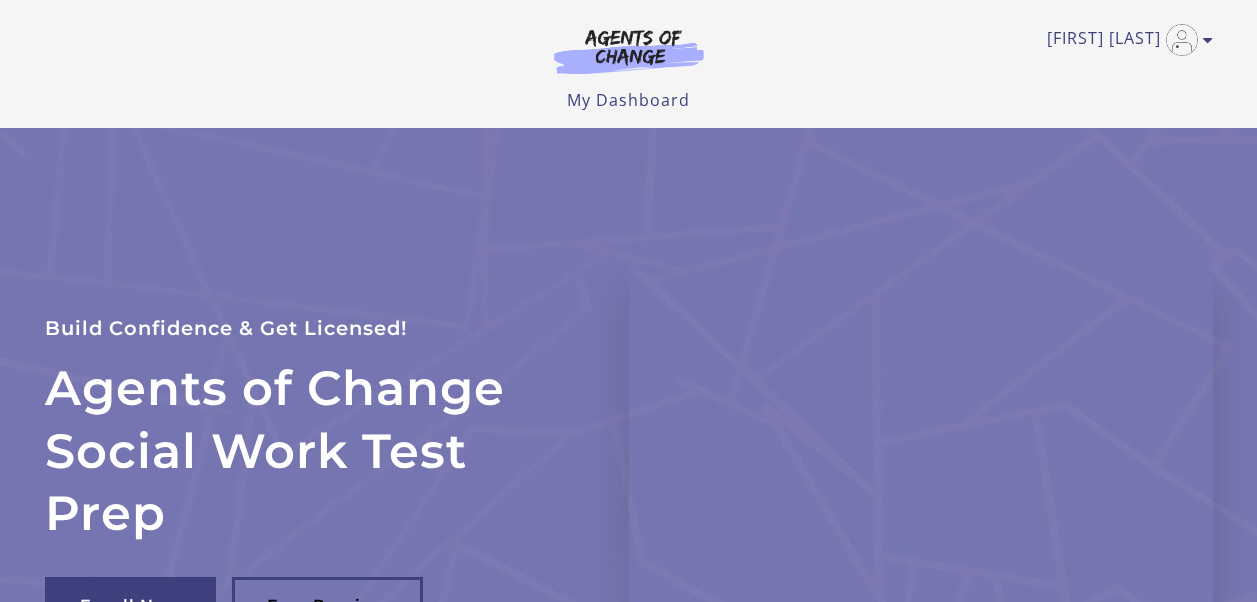 scroll, scrollTop: 0, scrollLeft: 0, axis: both 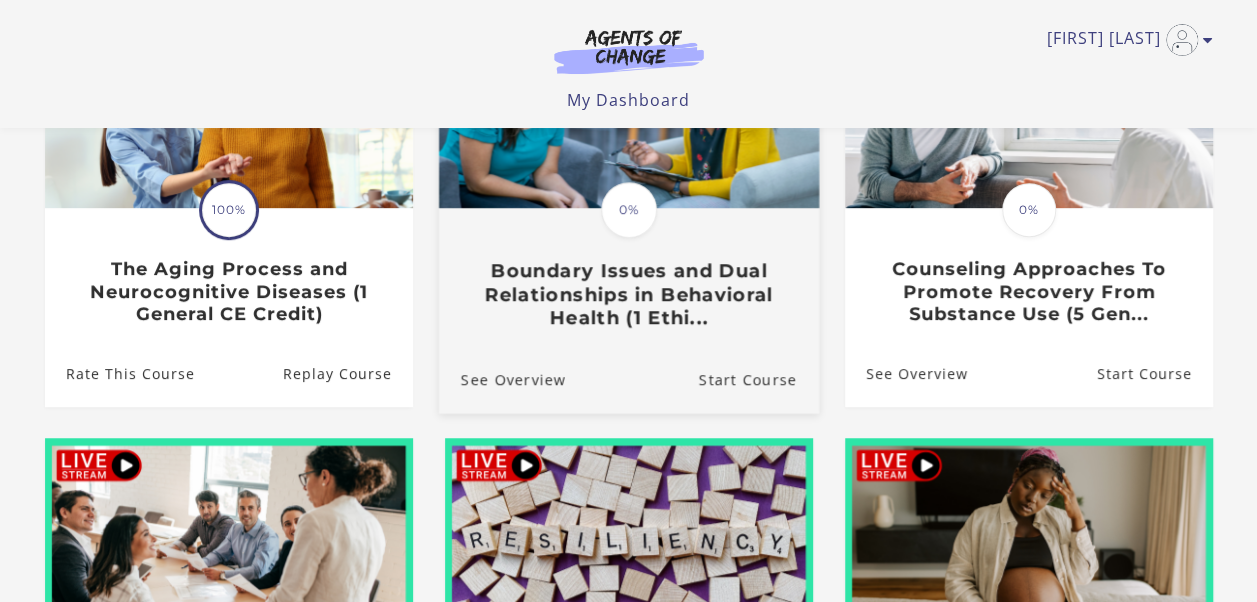 click on "Boundary Issues and Dual Relationships in Behavioral Health (1 Ethi..." at bounding box center [628, 294] 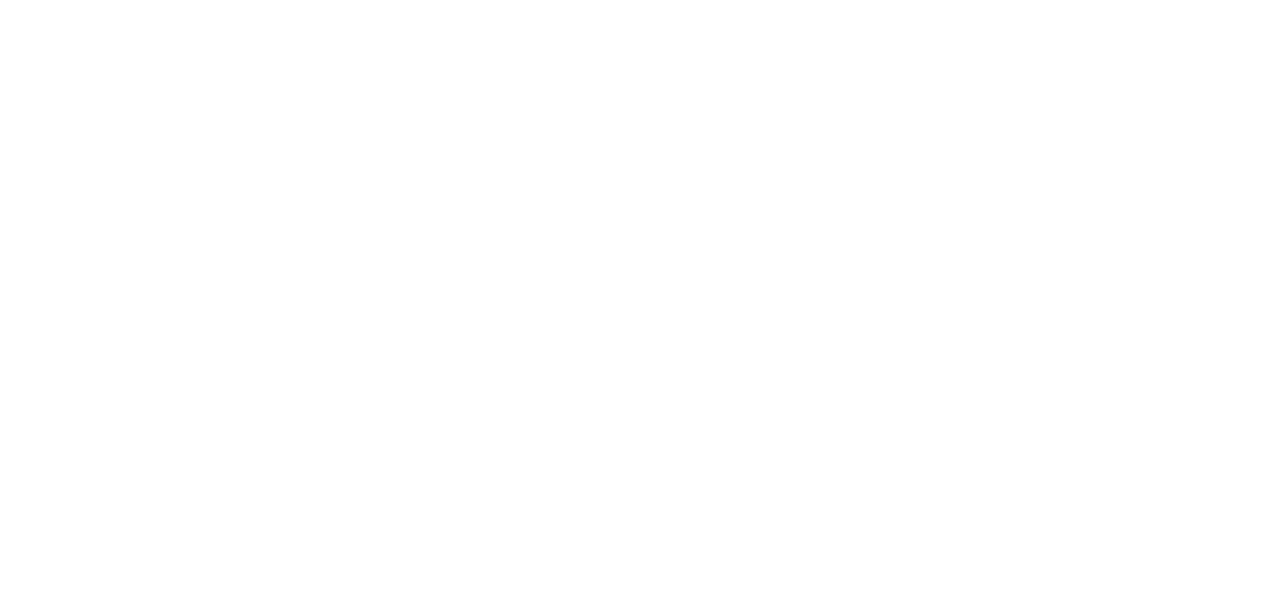 scroll, scrollTop: 0, scrollLeft: 0, axis: both 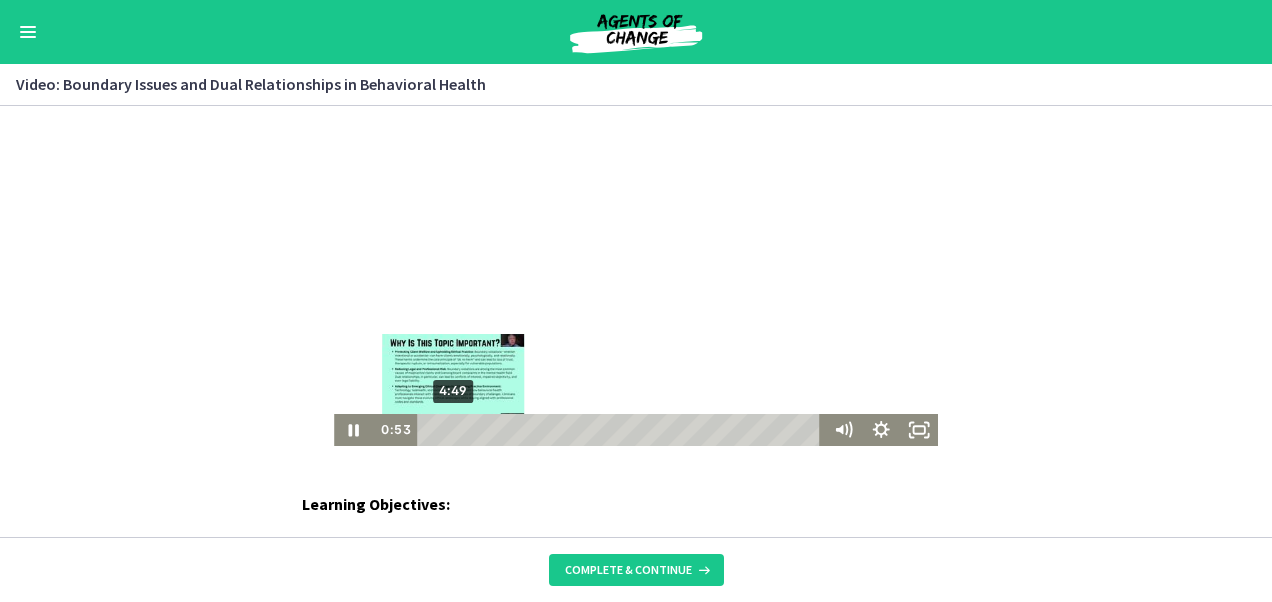 click on "4:49" at bounding box center (622, 430) 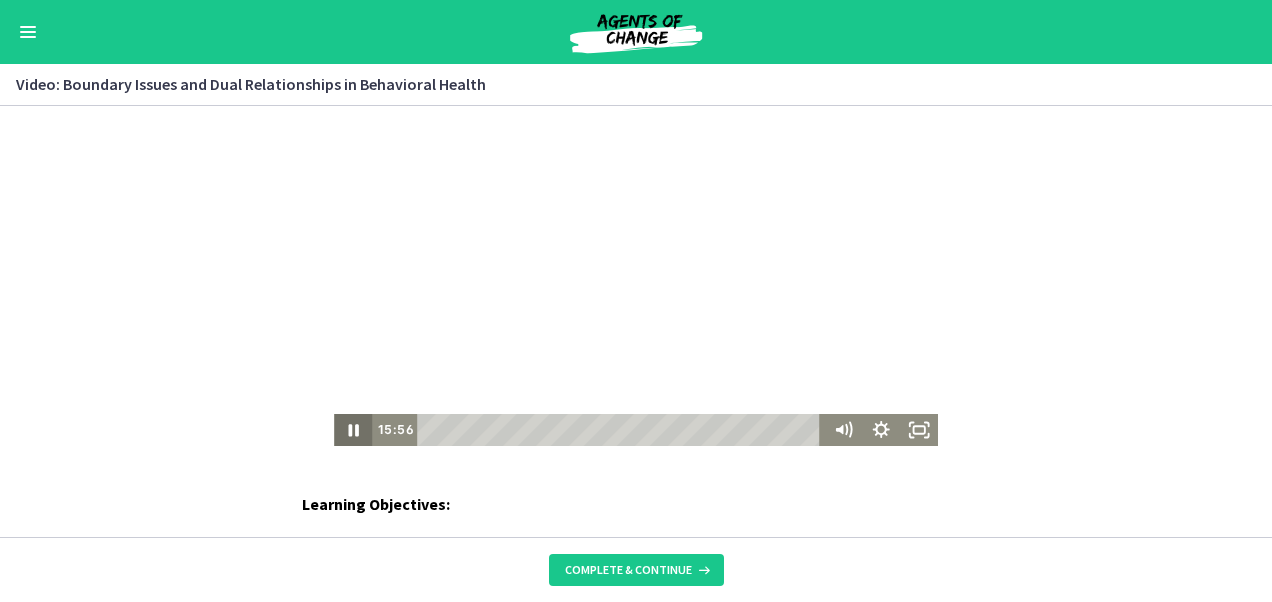 click 